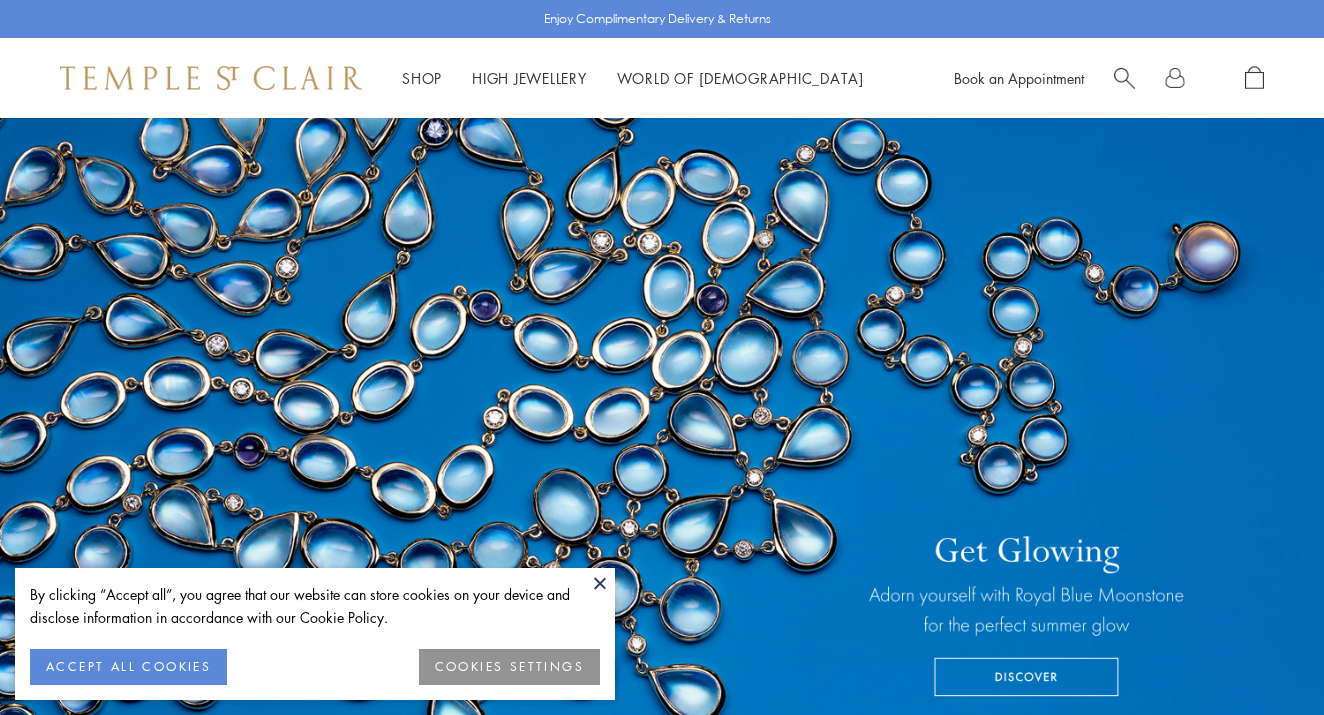 scroll, scrollTop: 0, scrollLeft: 0, axis: both 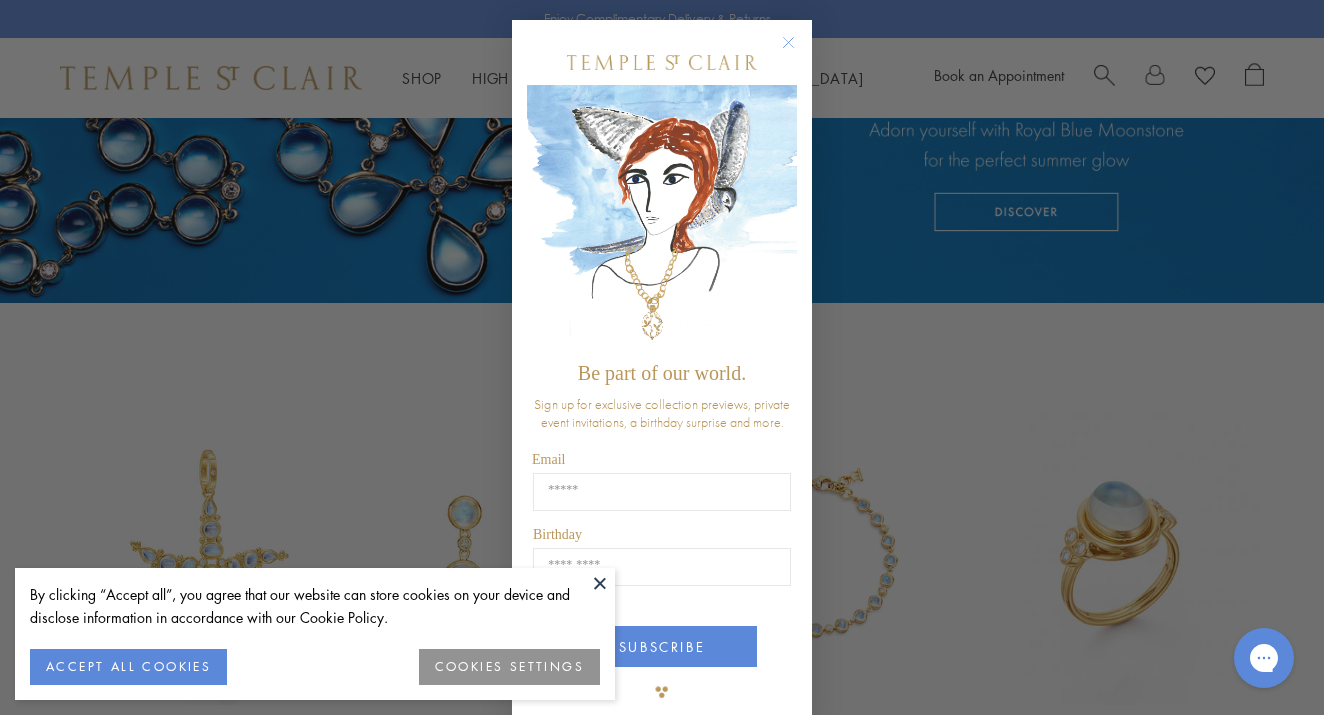 click 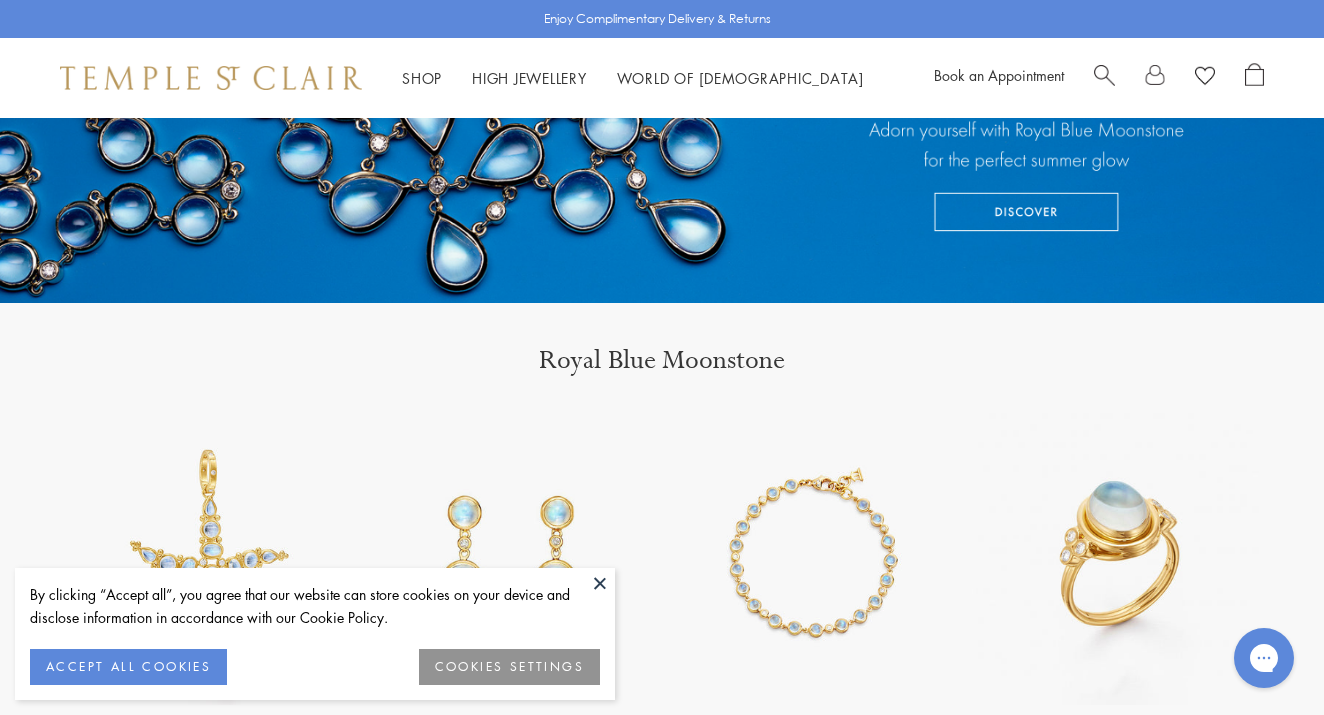 click at bounding box center (600, 583) 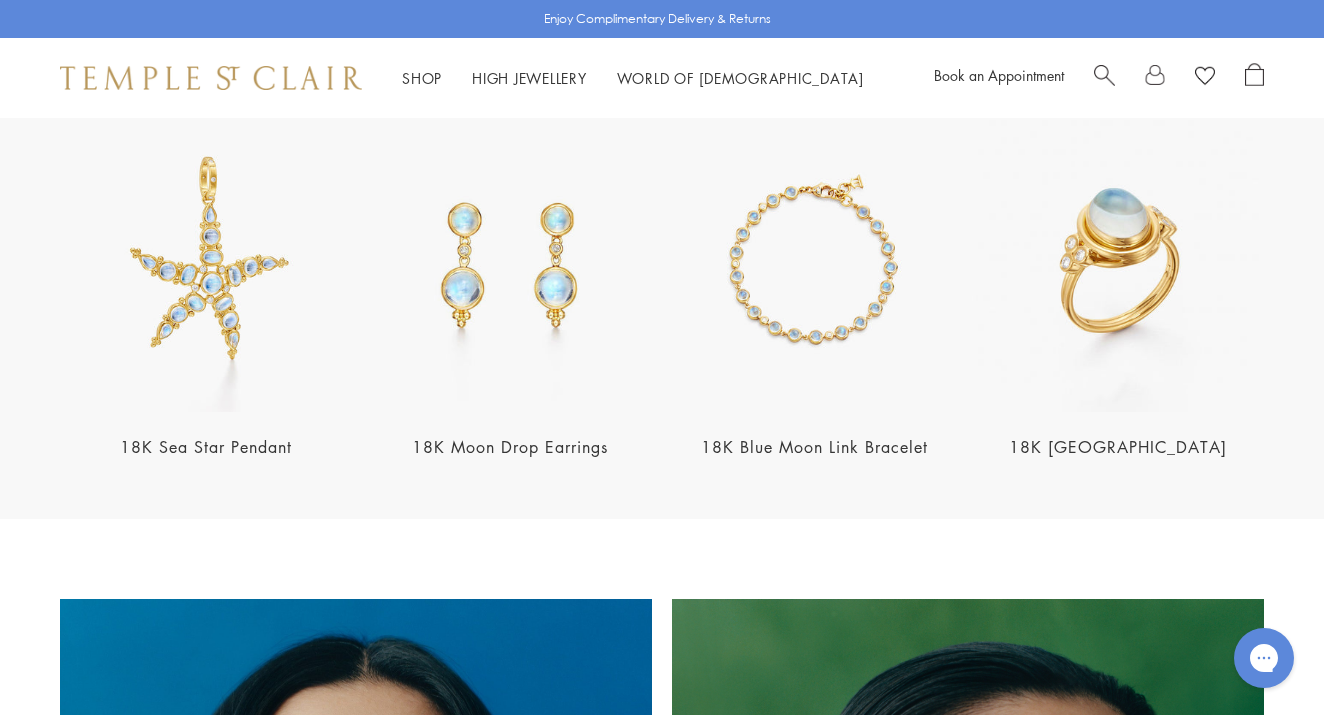scroll, scrollTop: 759, scrollLeft: 0, axis: vertical 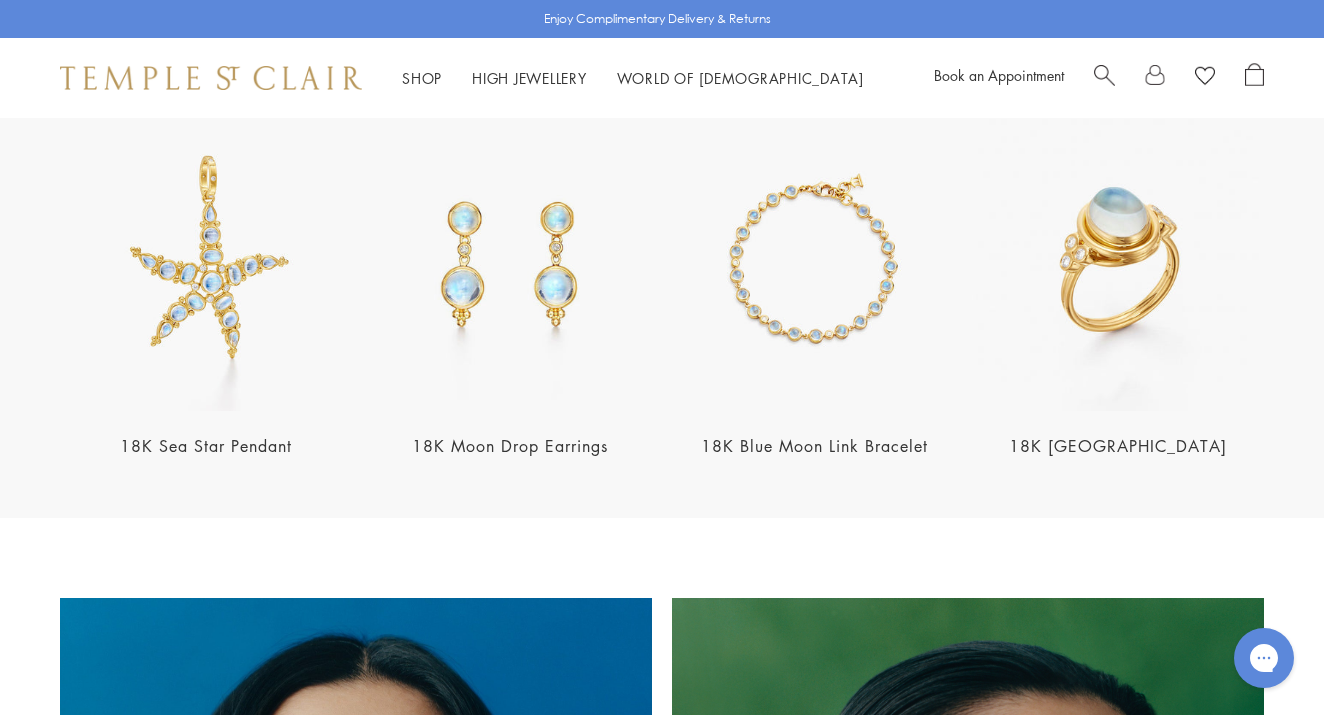 click at bounding box center (814, 265) 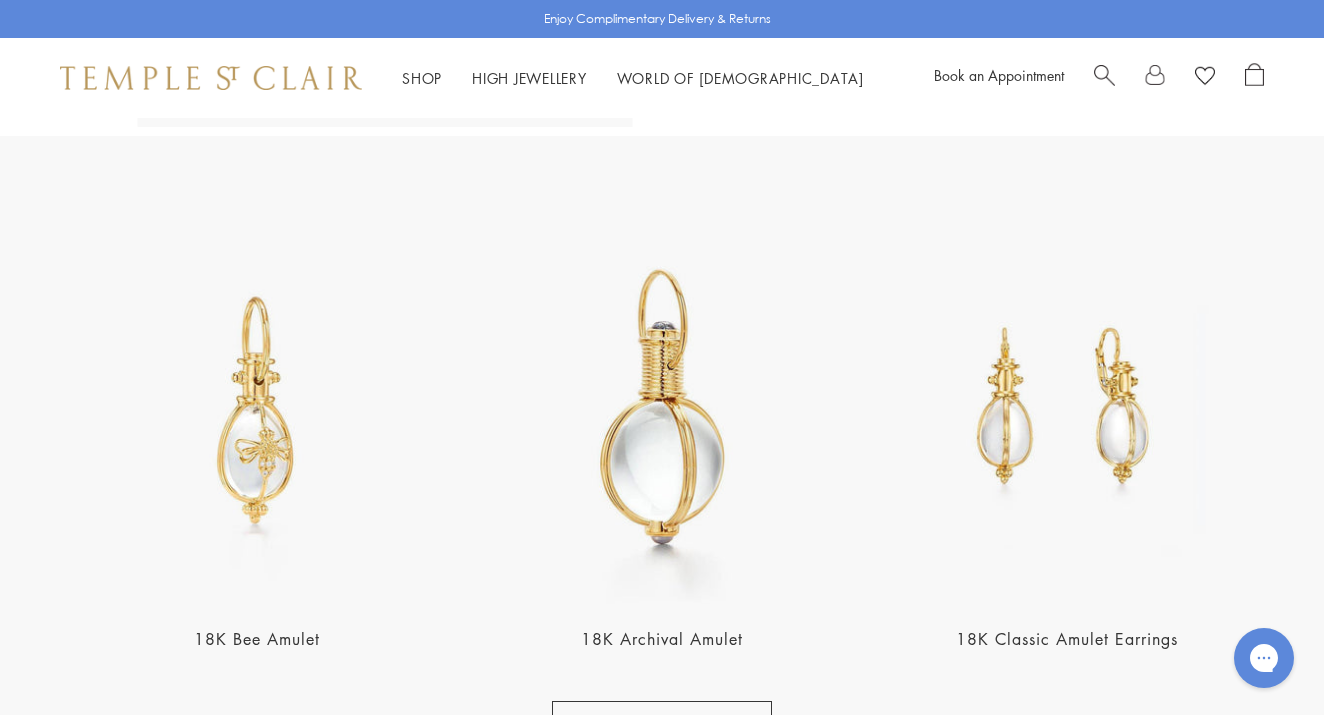scroll, scrollTop: 2877, scrollLeft: 0, axis: vertical 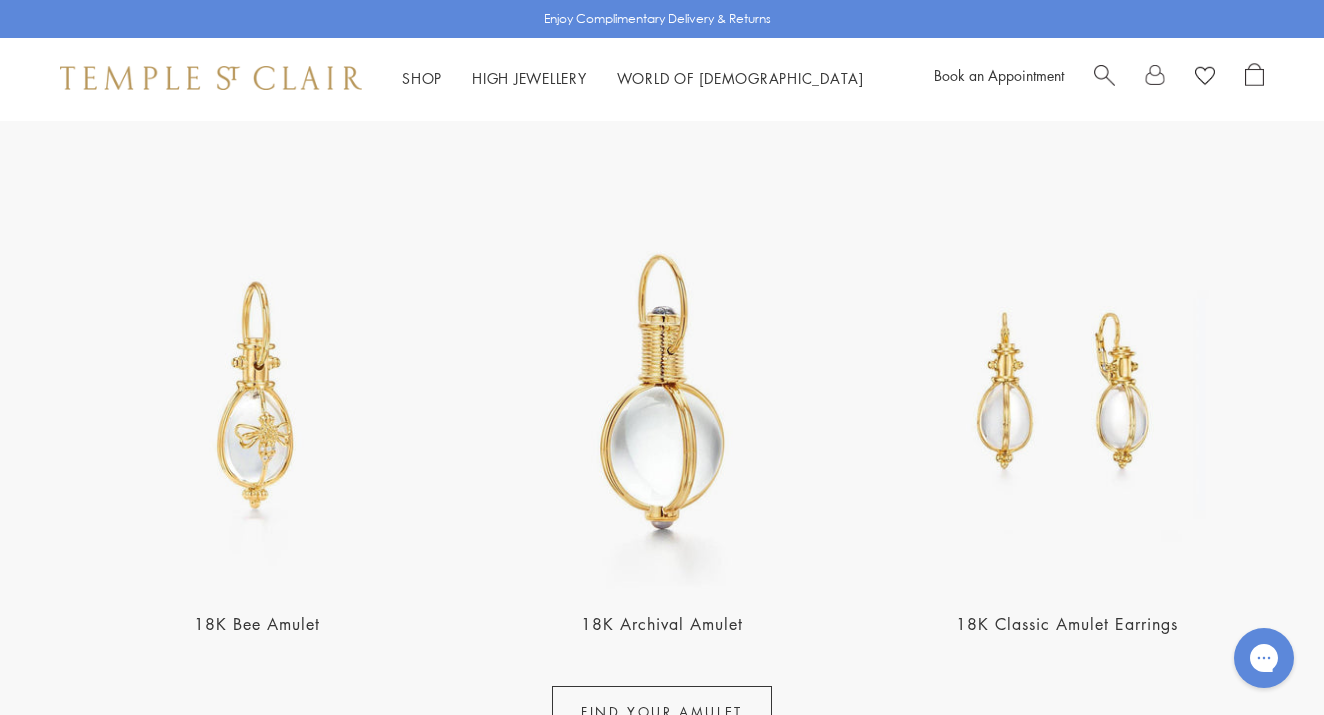click at bounding box center [1067, 392] 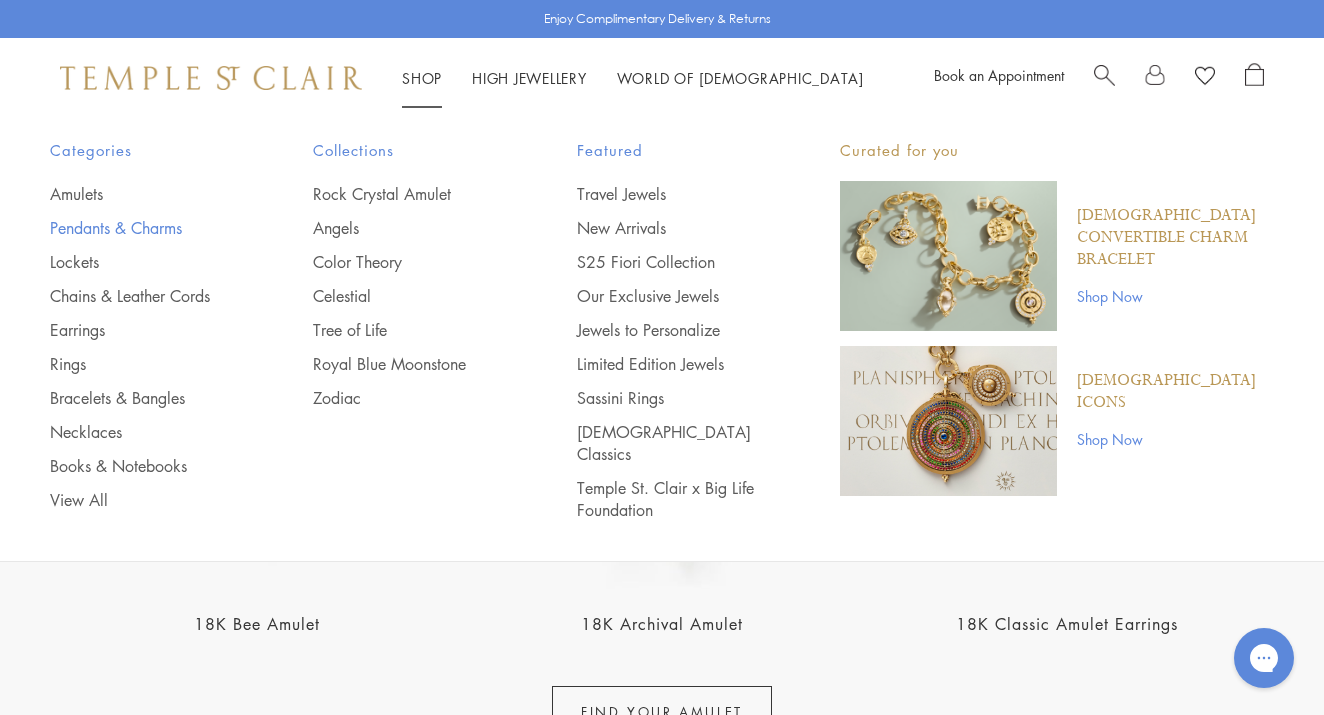 click on "Pendants & Charms" at bounding box center [141, 228] 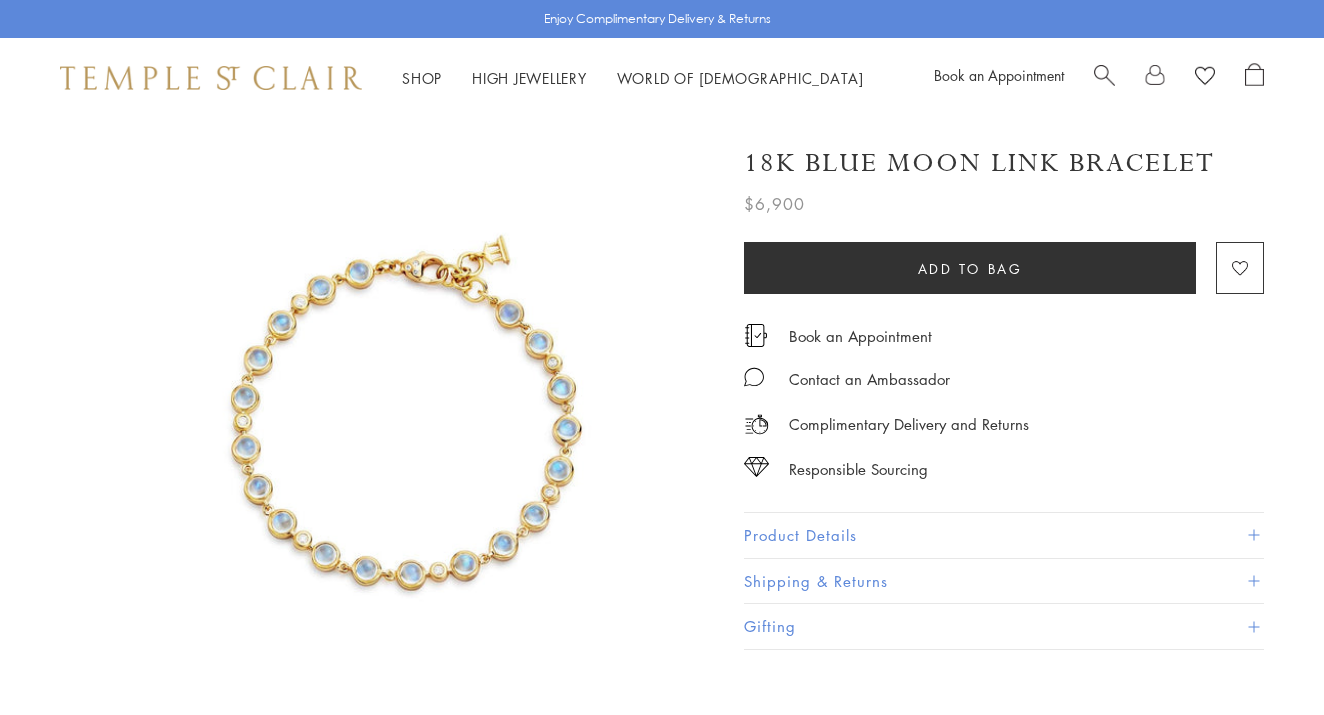 scroll, scrollTop: 0, scrollLeft: 0, axis: both 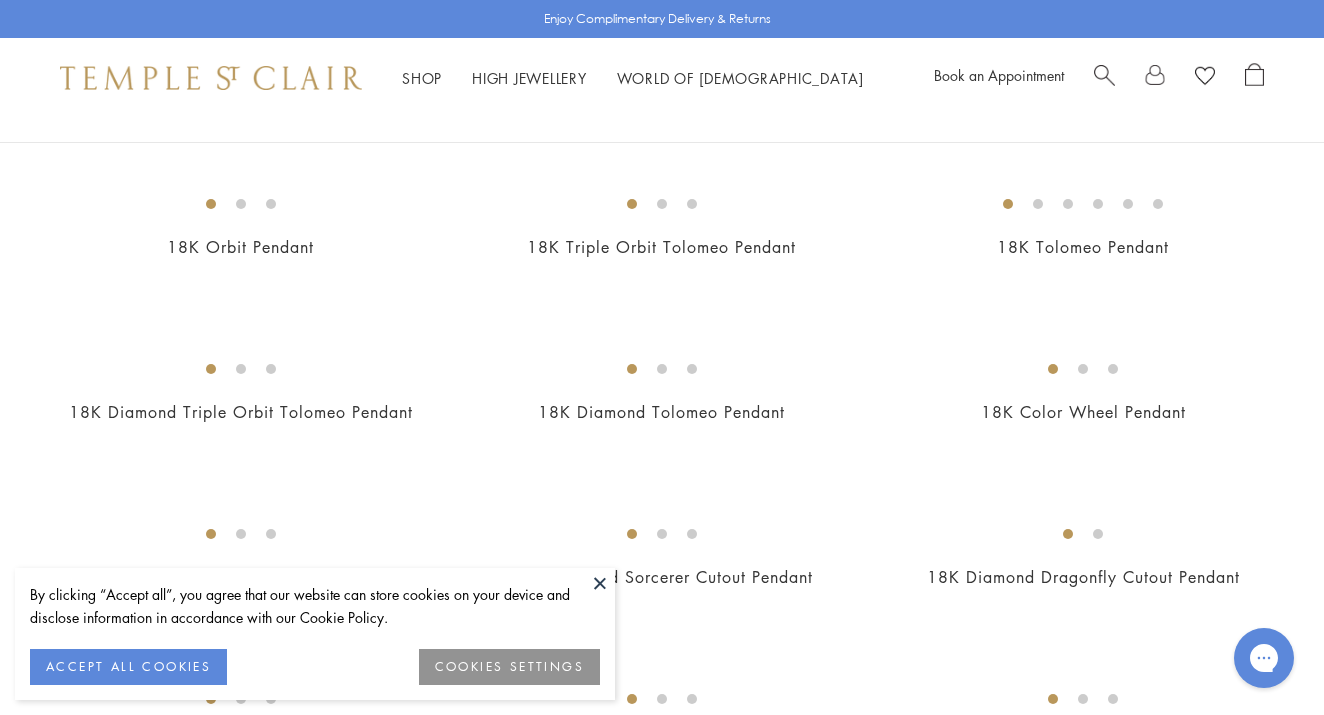 click at bounding box center (0, 0) 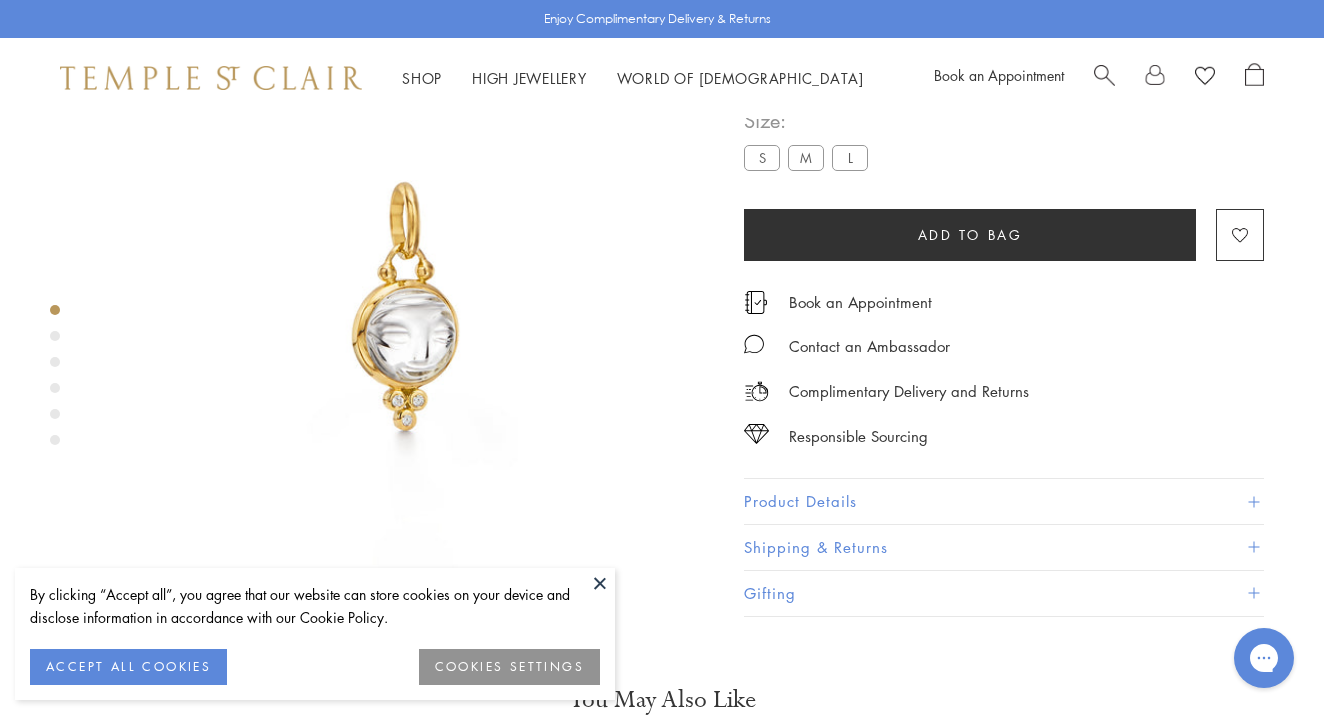 scroll, scrollTop: 0, scrollLeft: 0, axis: both 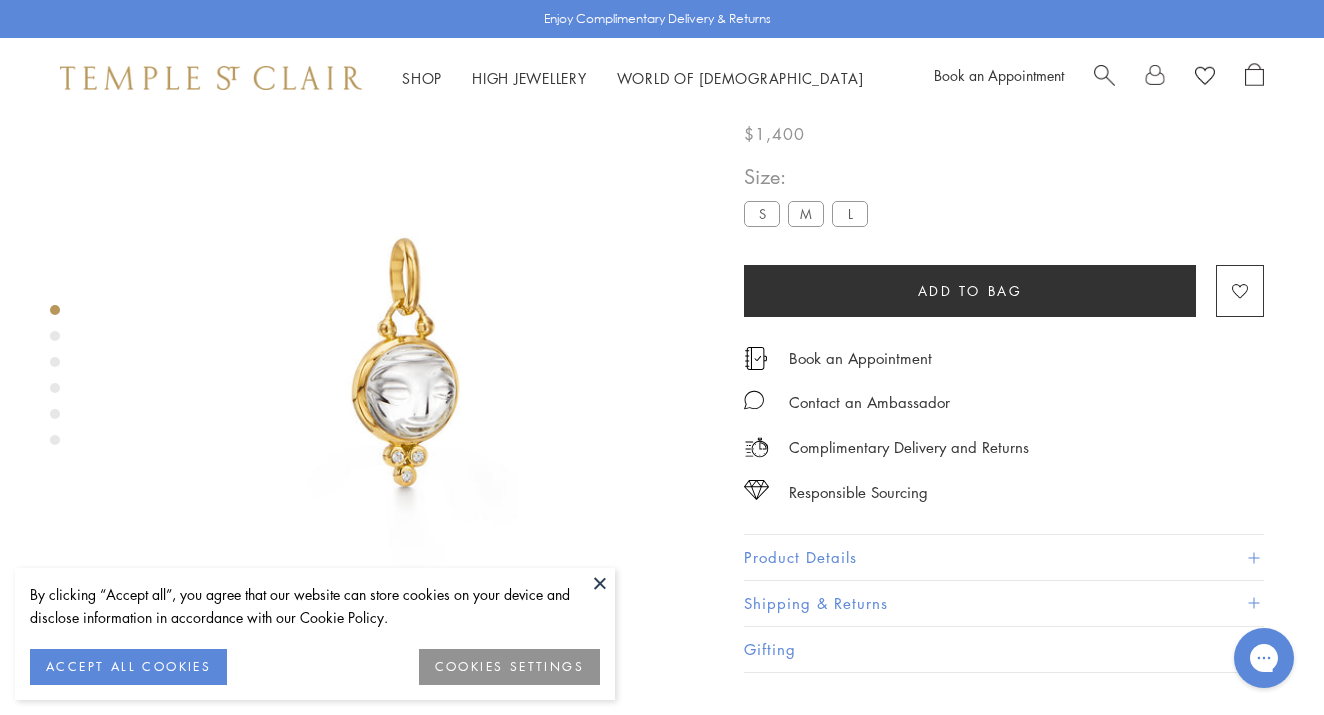click on "M" at bounding box center (806, 213) 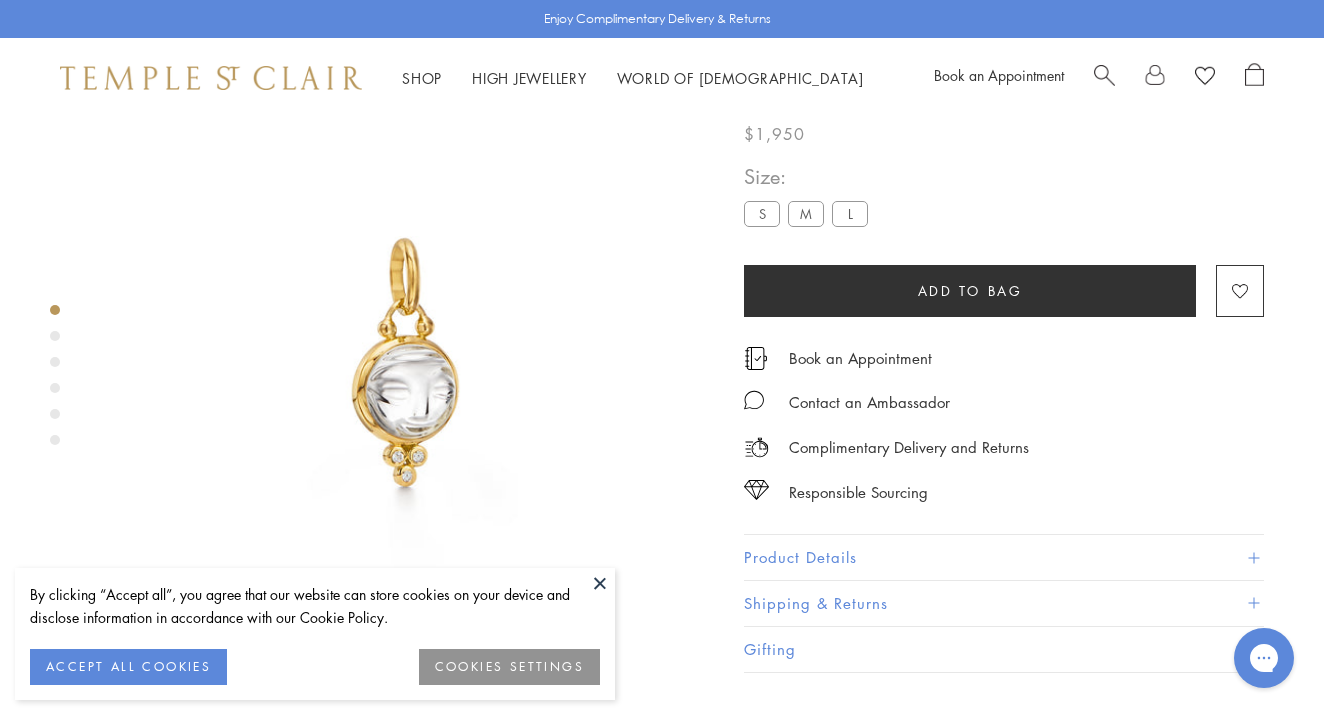scroll, scrollTop: 118, scrollLeft: 0, axis: vertical 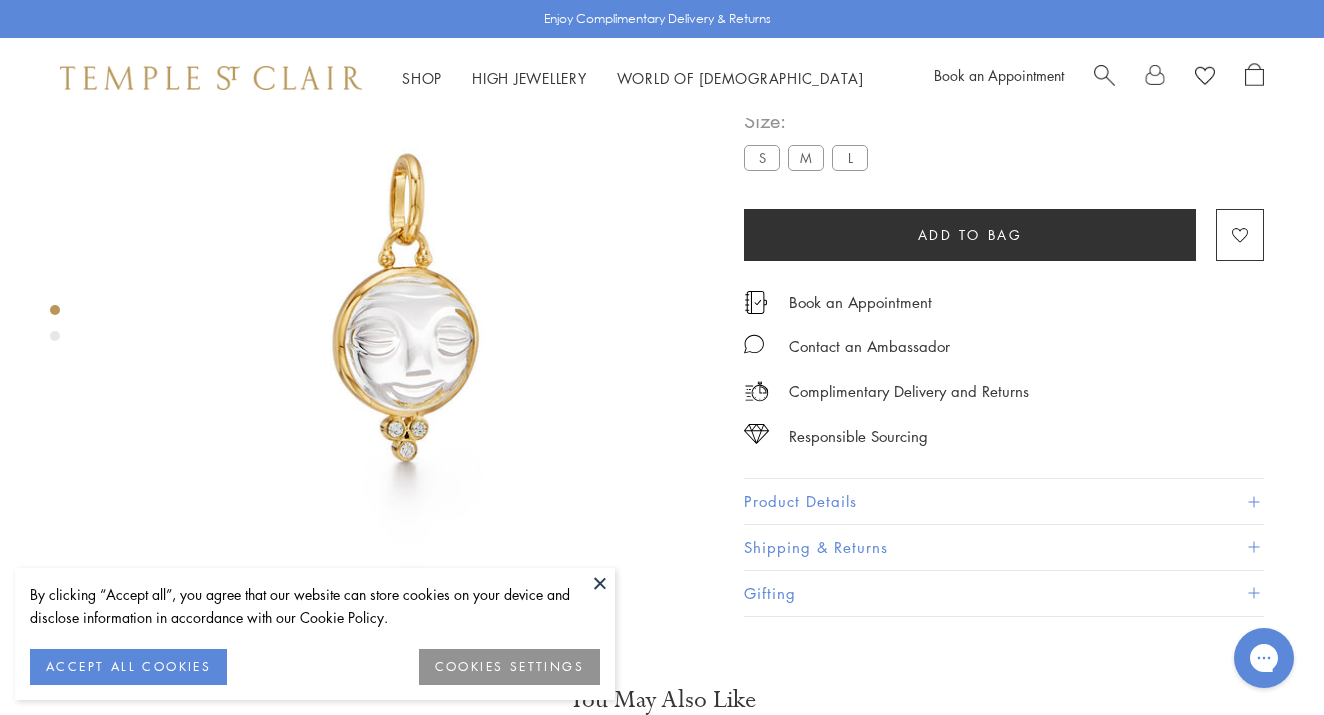 click on "L" at bounding box center (850, 157) 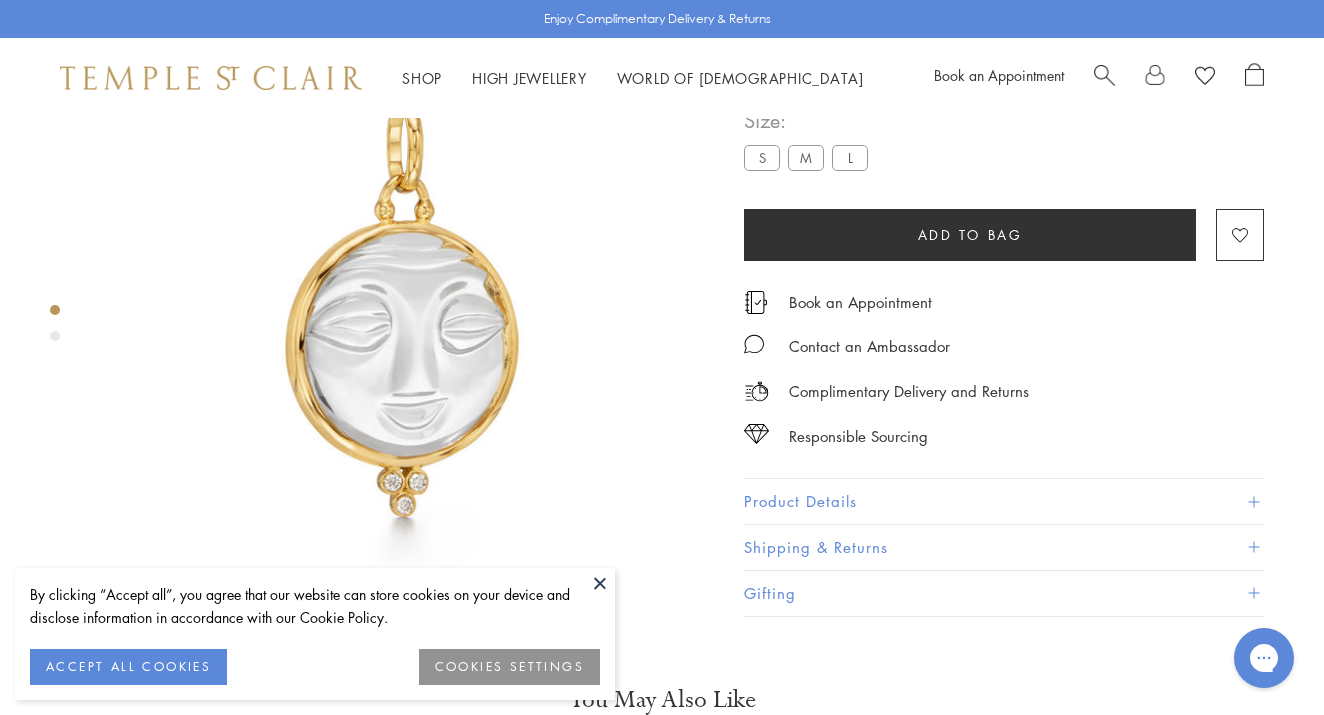click on "M" at bounding box center [806, 157] 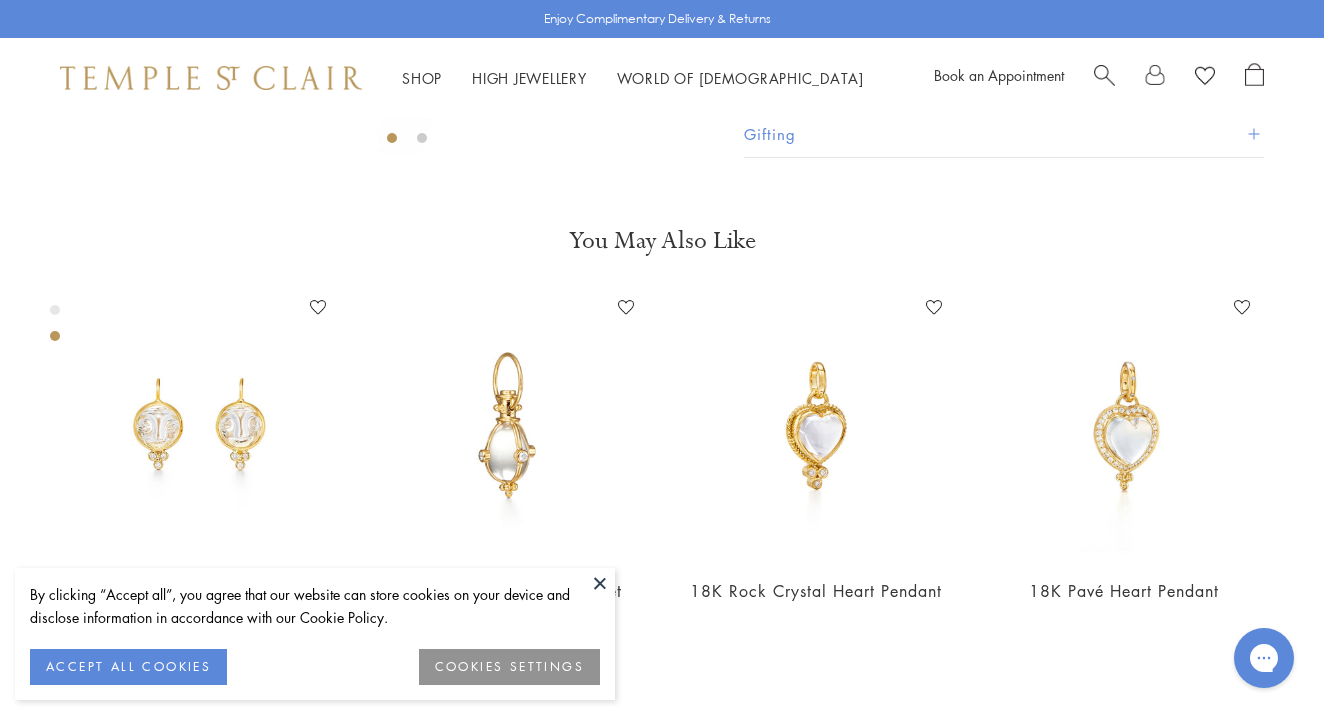 scroll, scrollTop: 601, scrollLeft: 0, axis: vertical 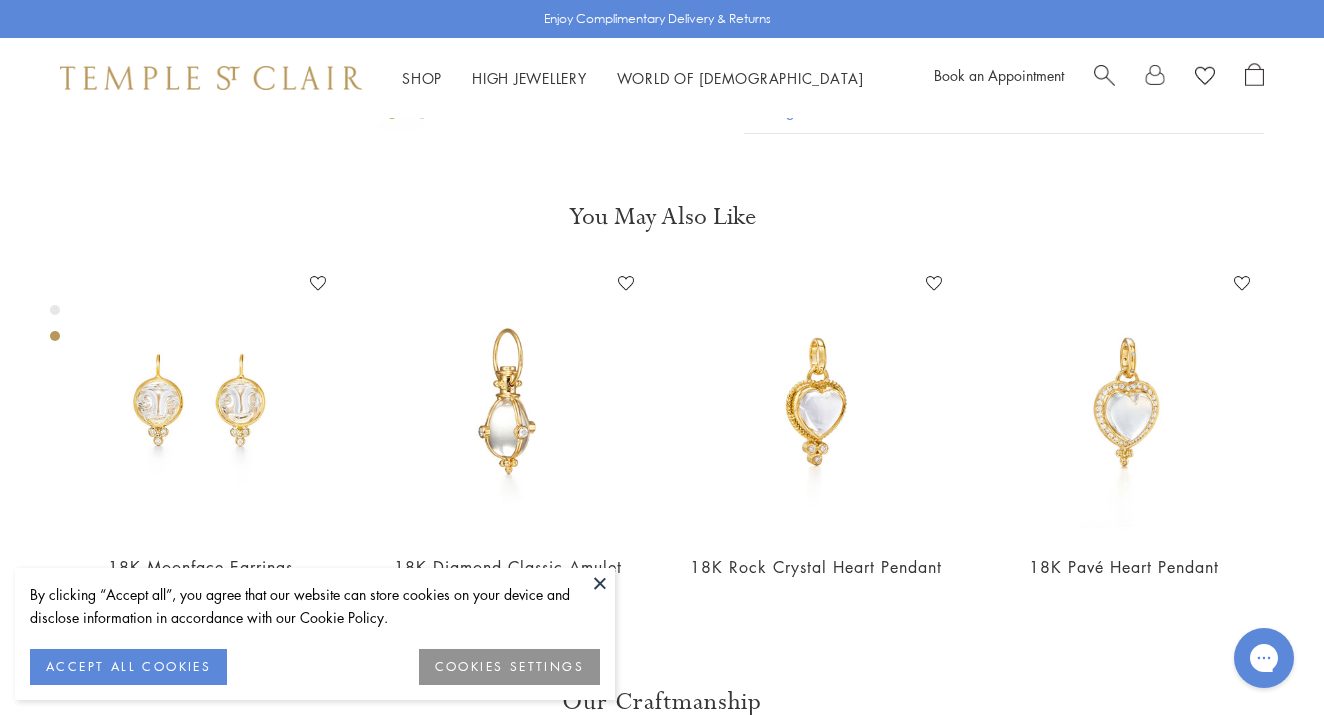 click on "Product Details" at bounding box center (1004, 18) 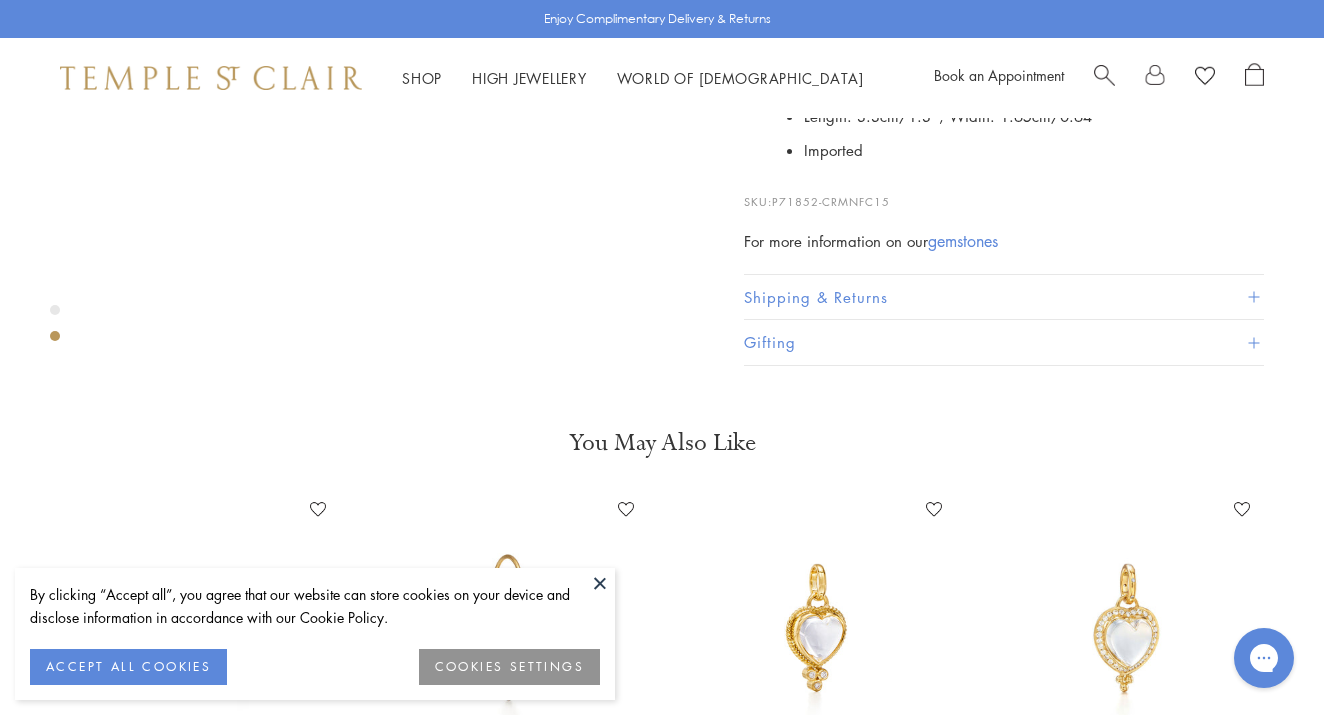 scroll, scrollTop: 784, scrollLeft: 0, axis: vertical 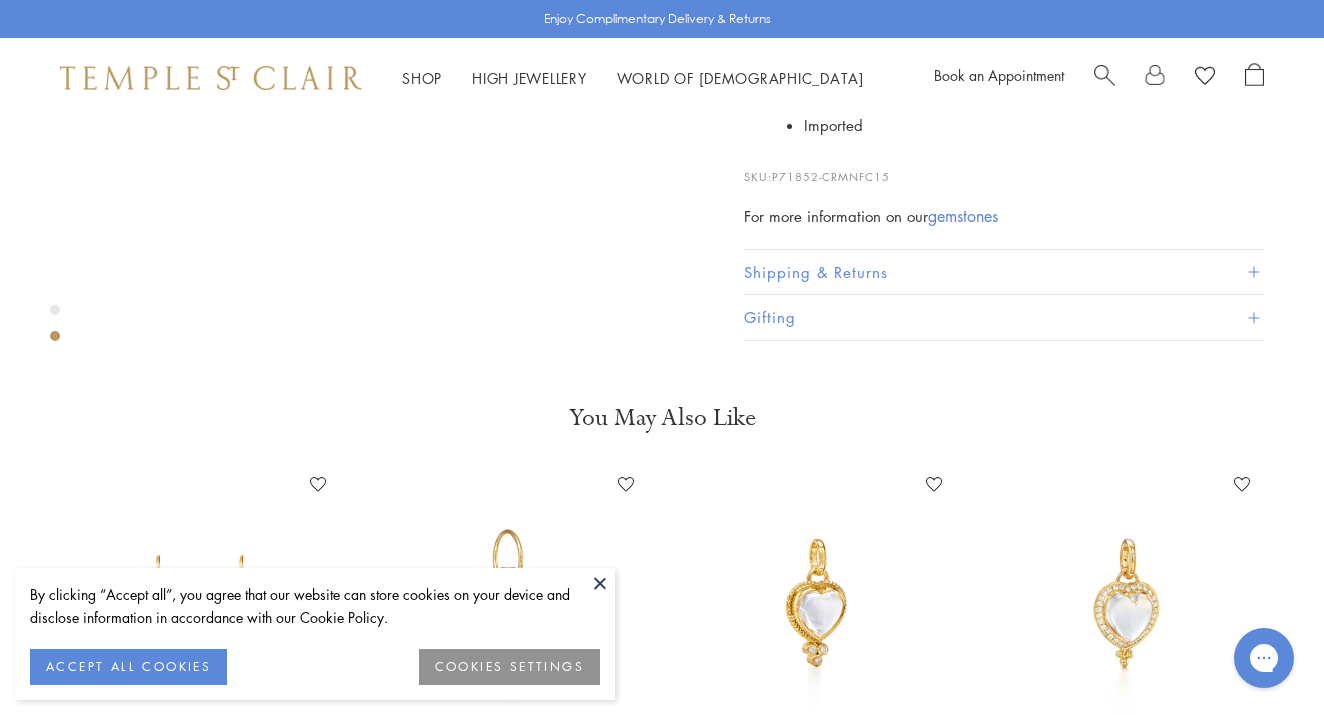 click on "Gifting" at bounding box center [1004, 317] 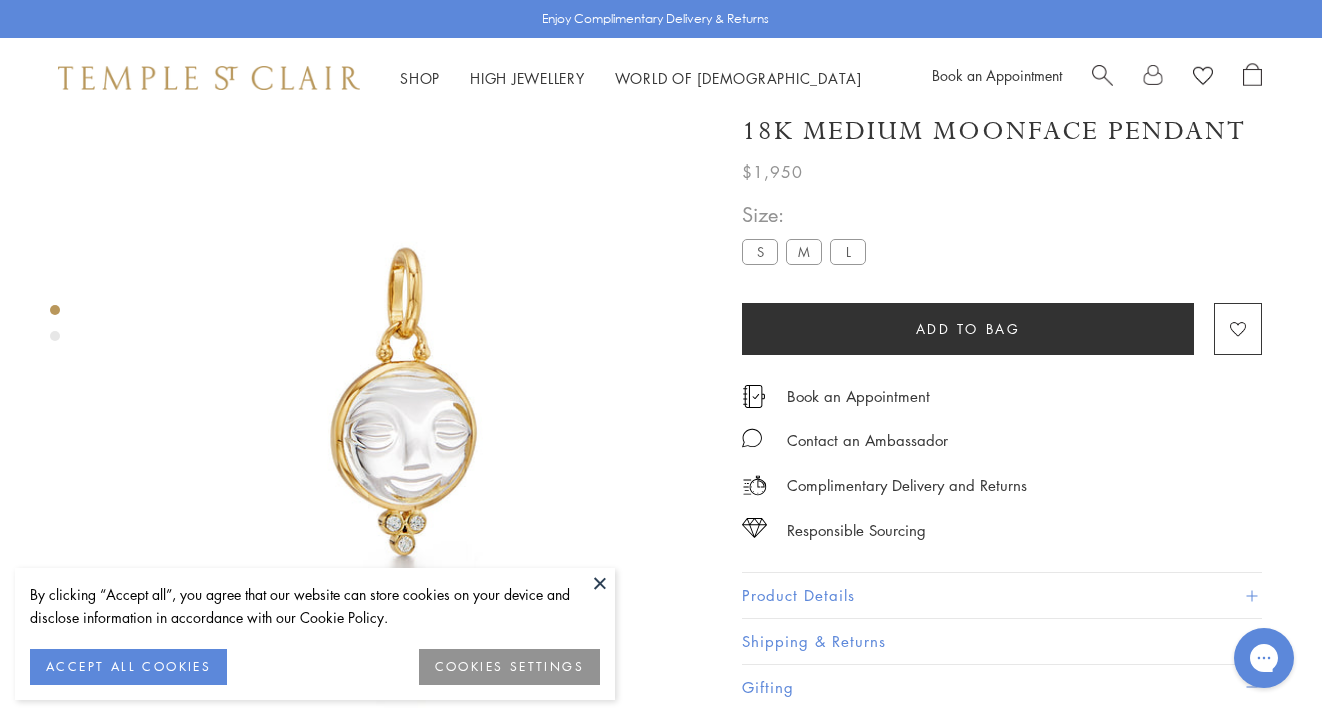 scroll, scrollTop: 5, scrollLeft: 2, axis: both 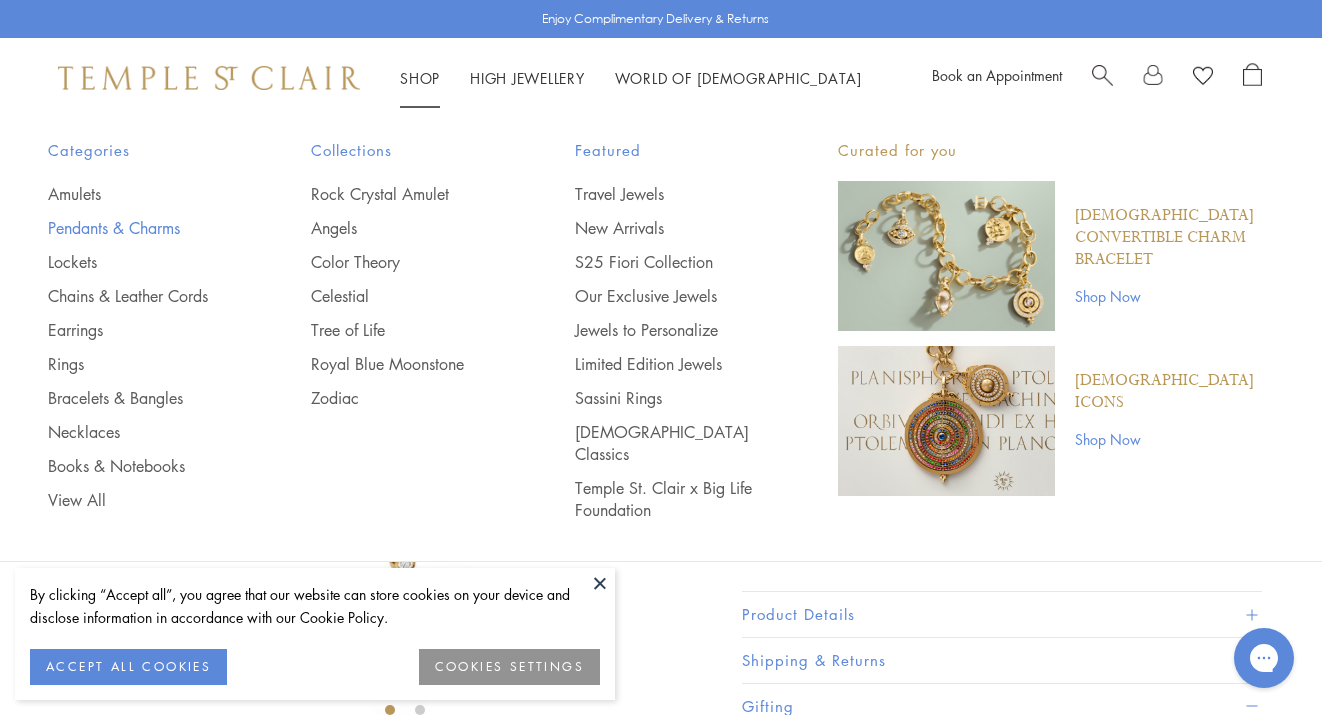click on "Pendants & Charms" at bounding box center (139, 228) 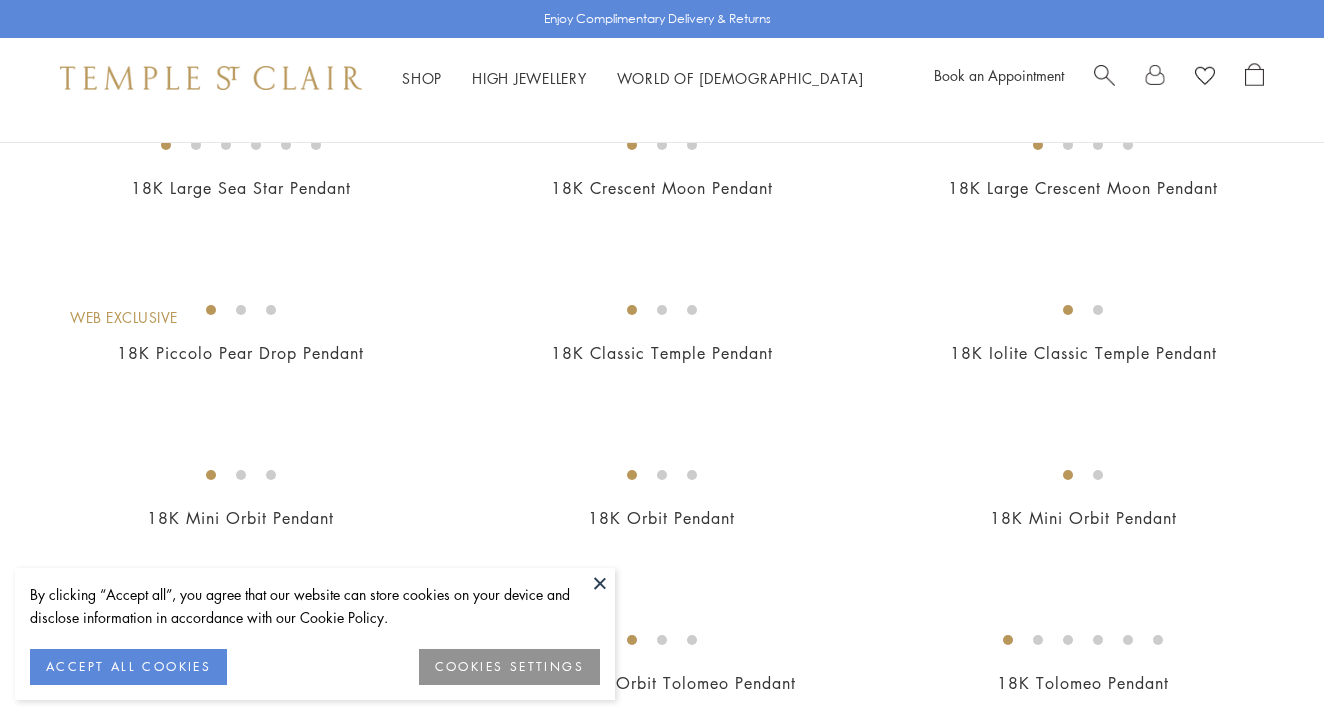 scroll, scrollTop: 0, scrollLeft: 0, axis: both 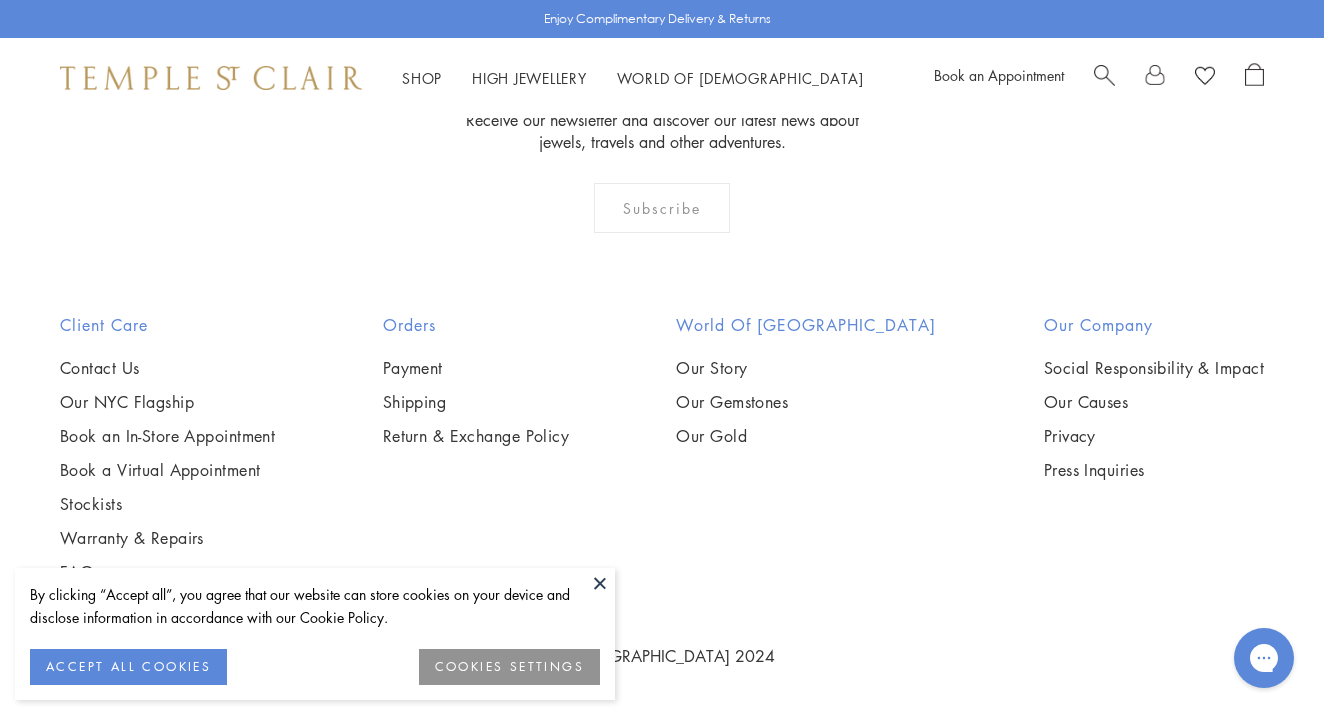 click at bounding box center [0, 0] 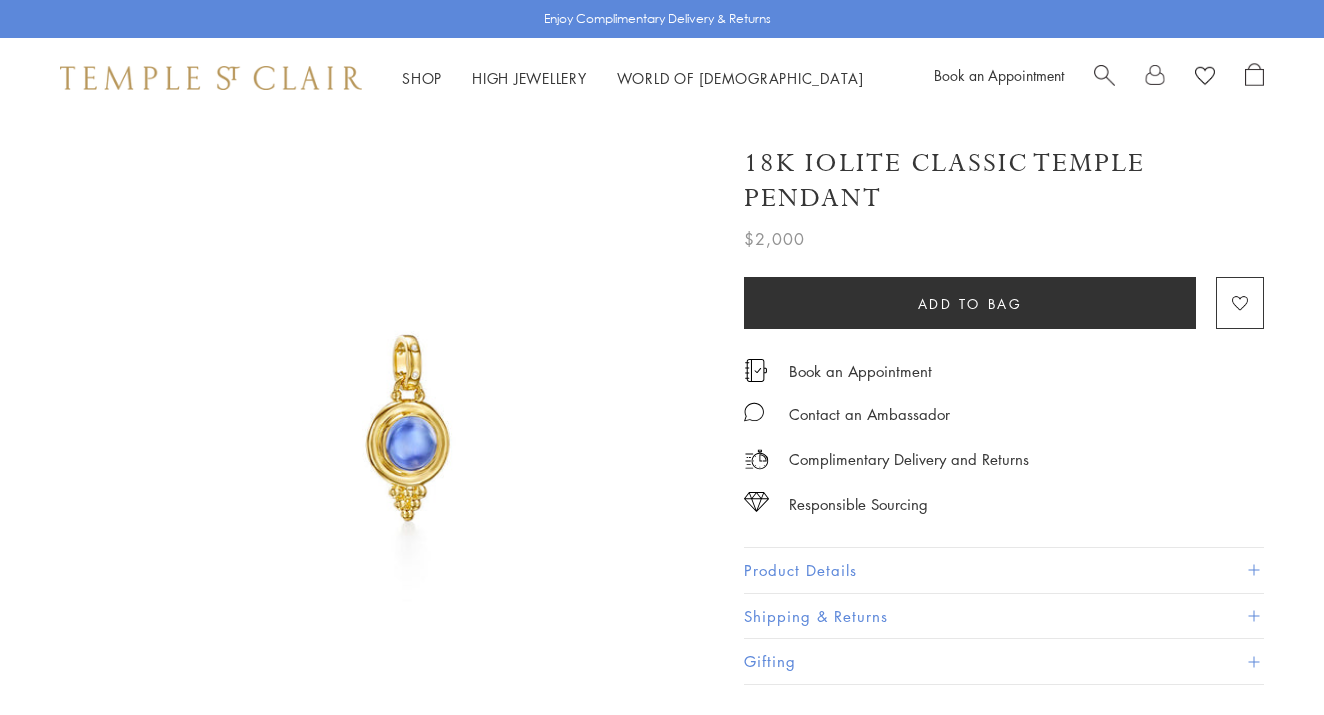 scroll, scrollTop: 0, scrollLeft: 0, axis: both 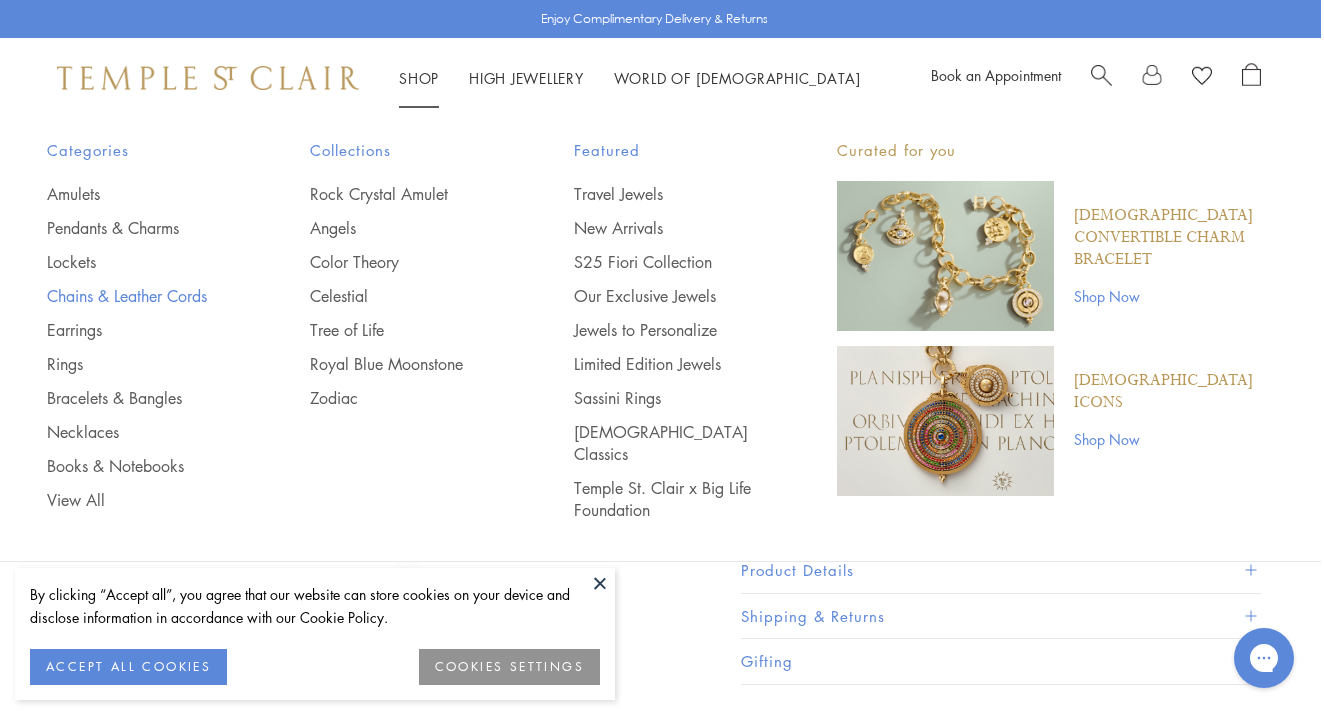 click on "Chains & Leather Cords" at bounding box center [138, 296] 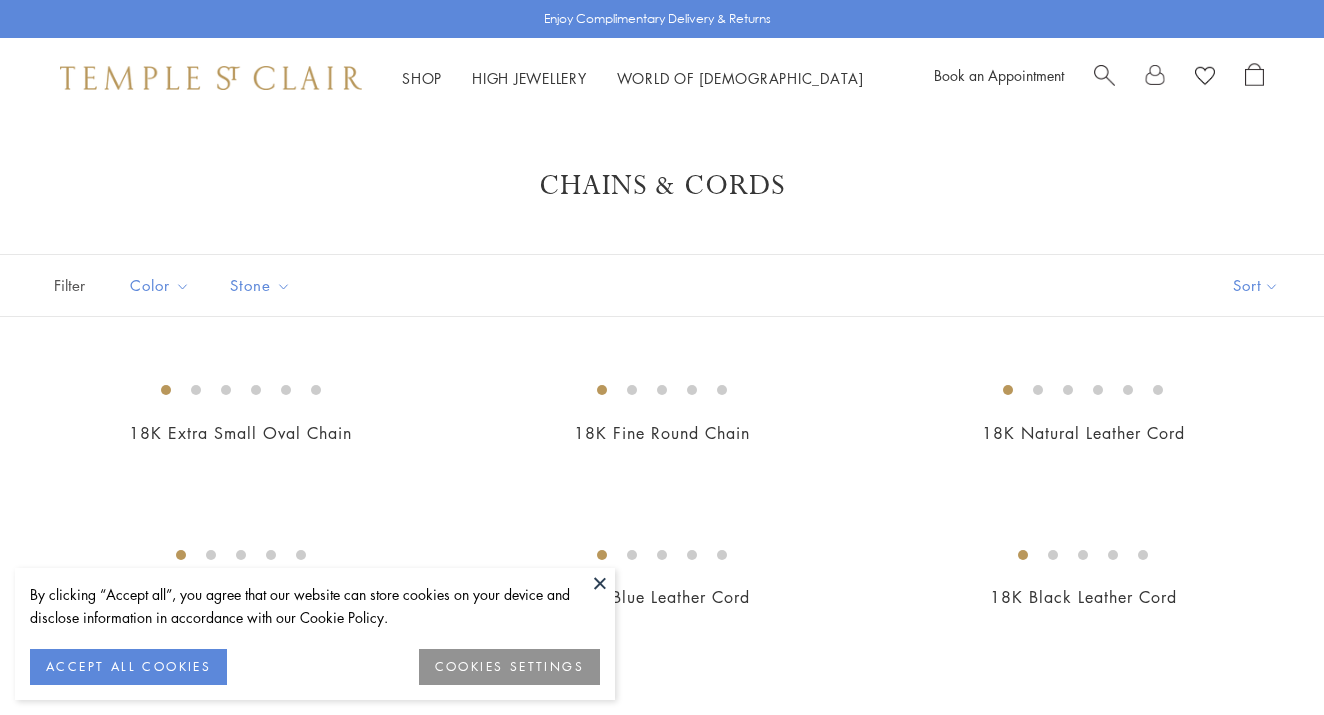 scroll, scrollTop: 193, scrollLeft: 0, axis: vertical 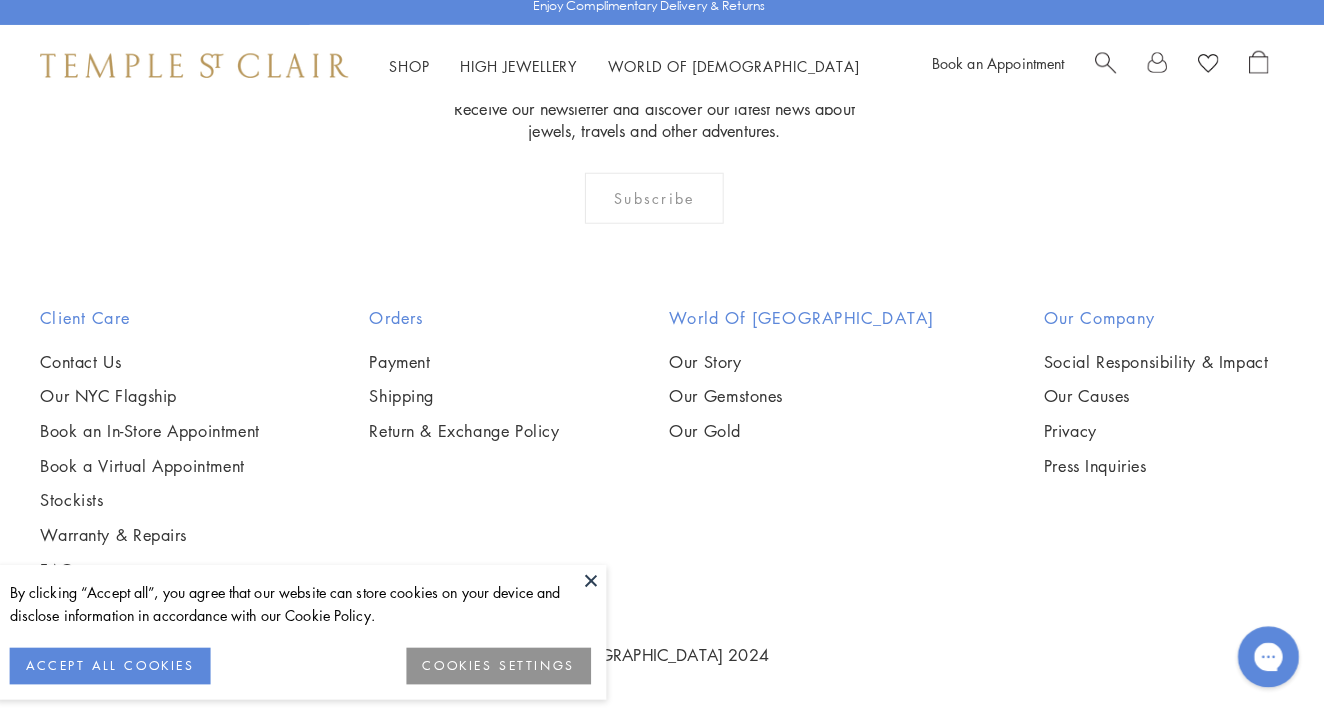 click at bounding box center [0, 0] 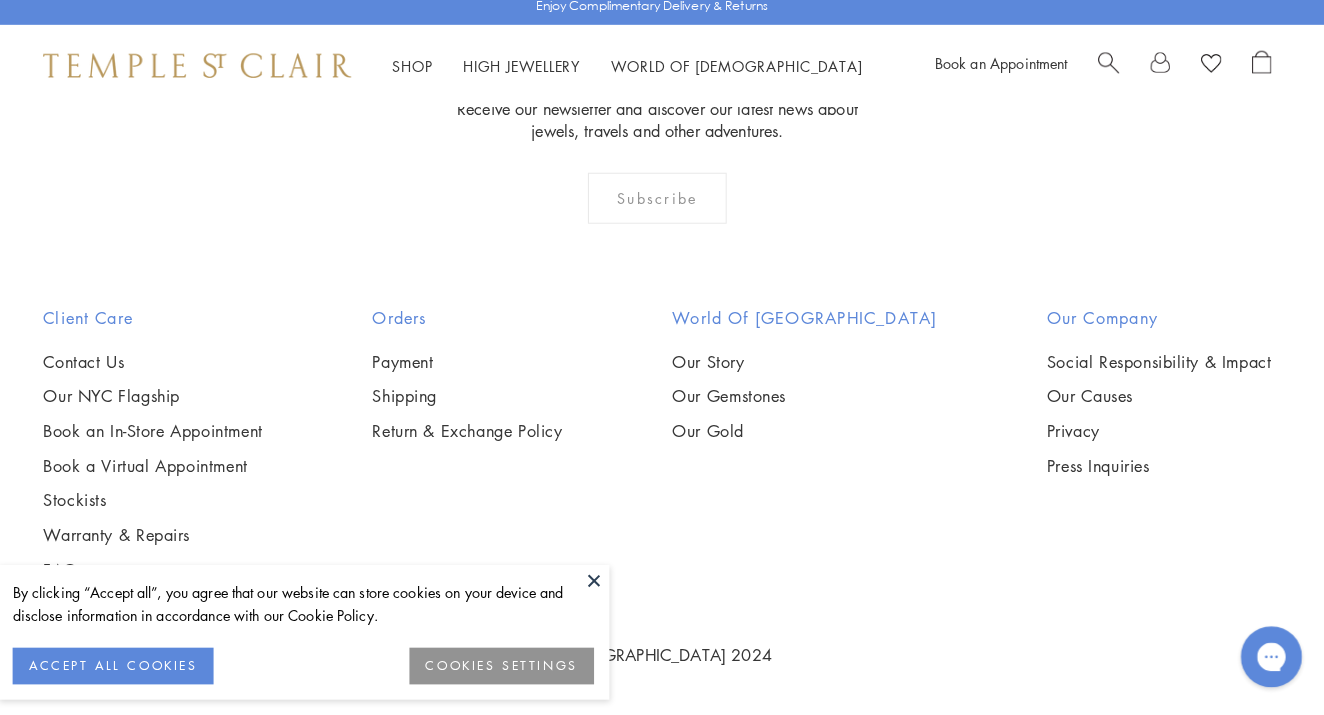 scroll, scrollTop: 2931, scrollLeft: 0, axis: vertical 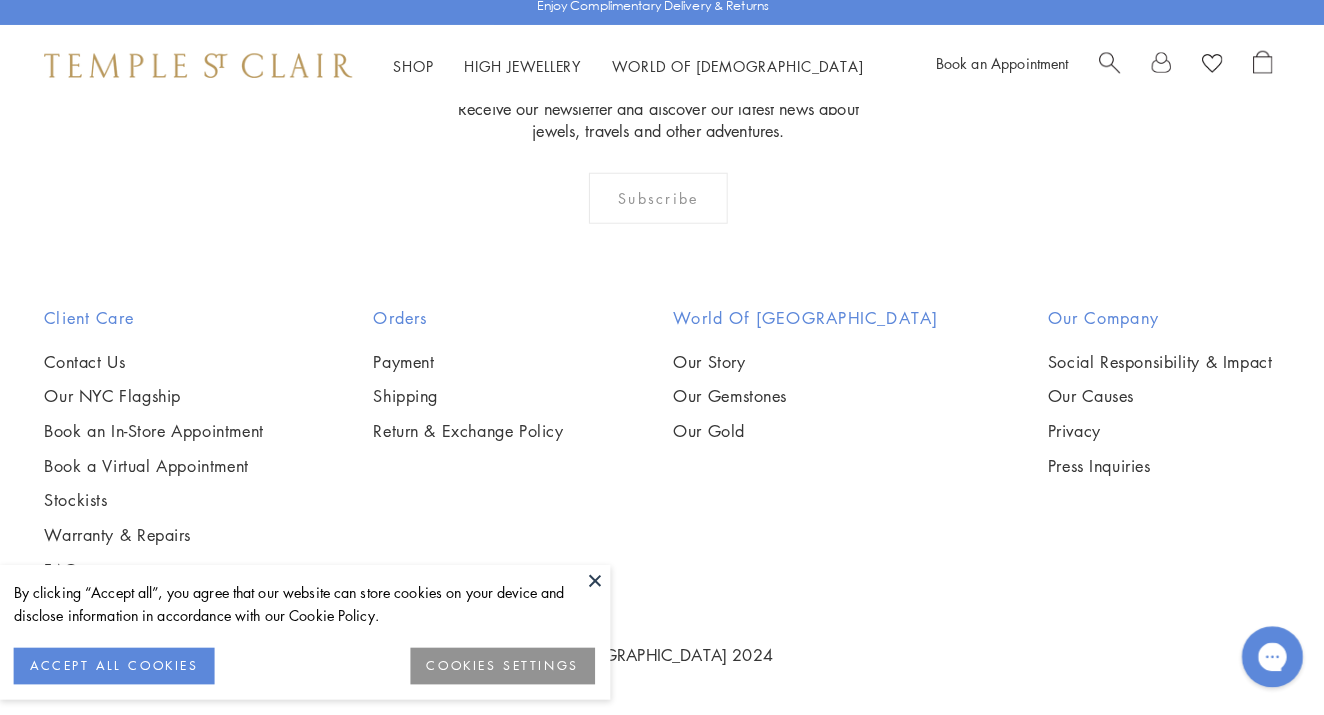 click at bounding box center (0, 0) 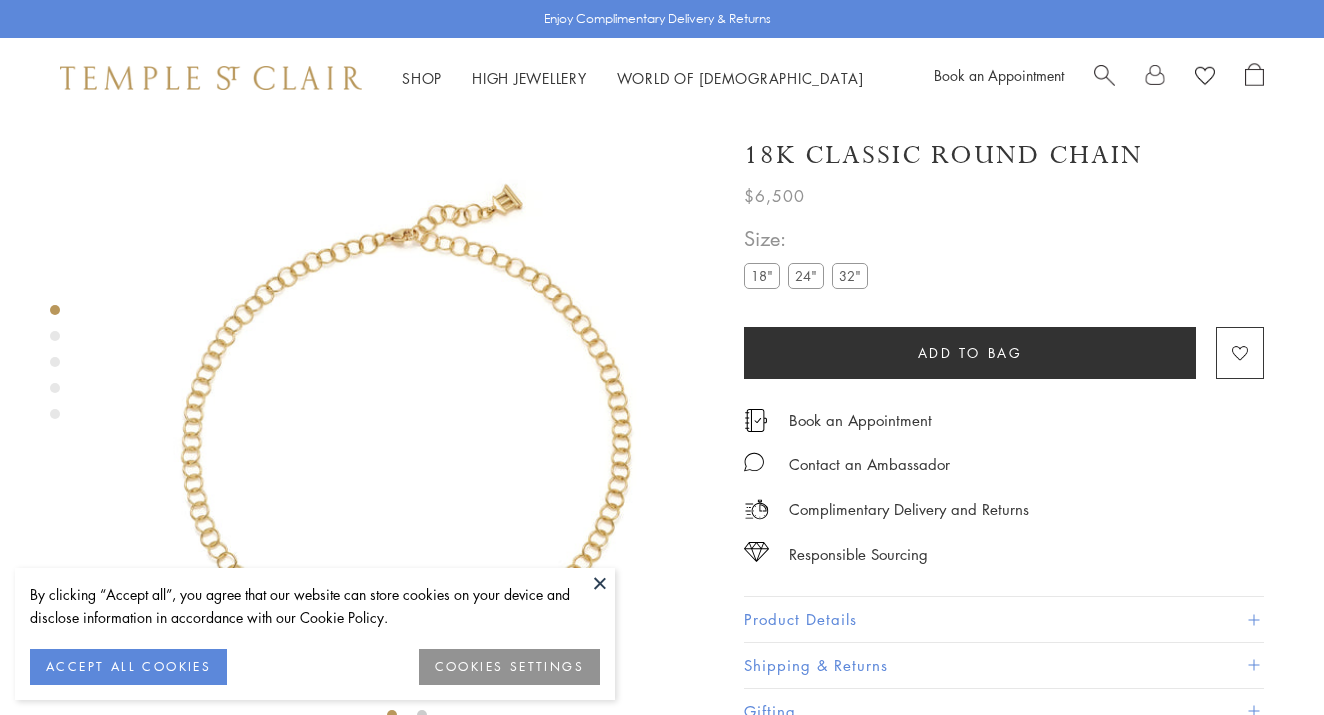 scroll, scrollTop: 118, scrollLeft: 0, axis: vertical 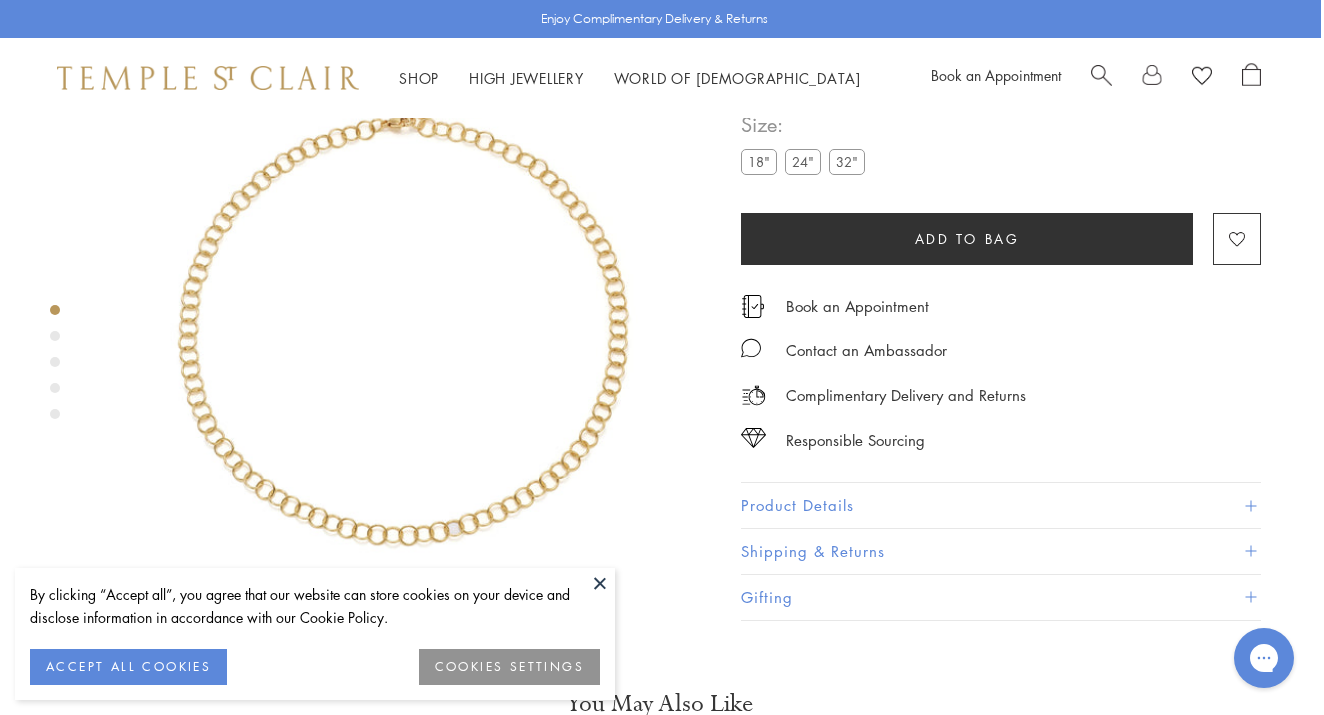 click on "24"" at bounding box center [803, 161] 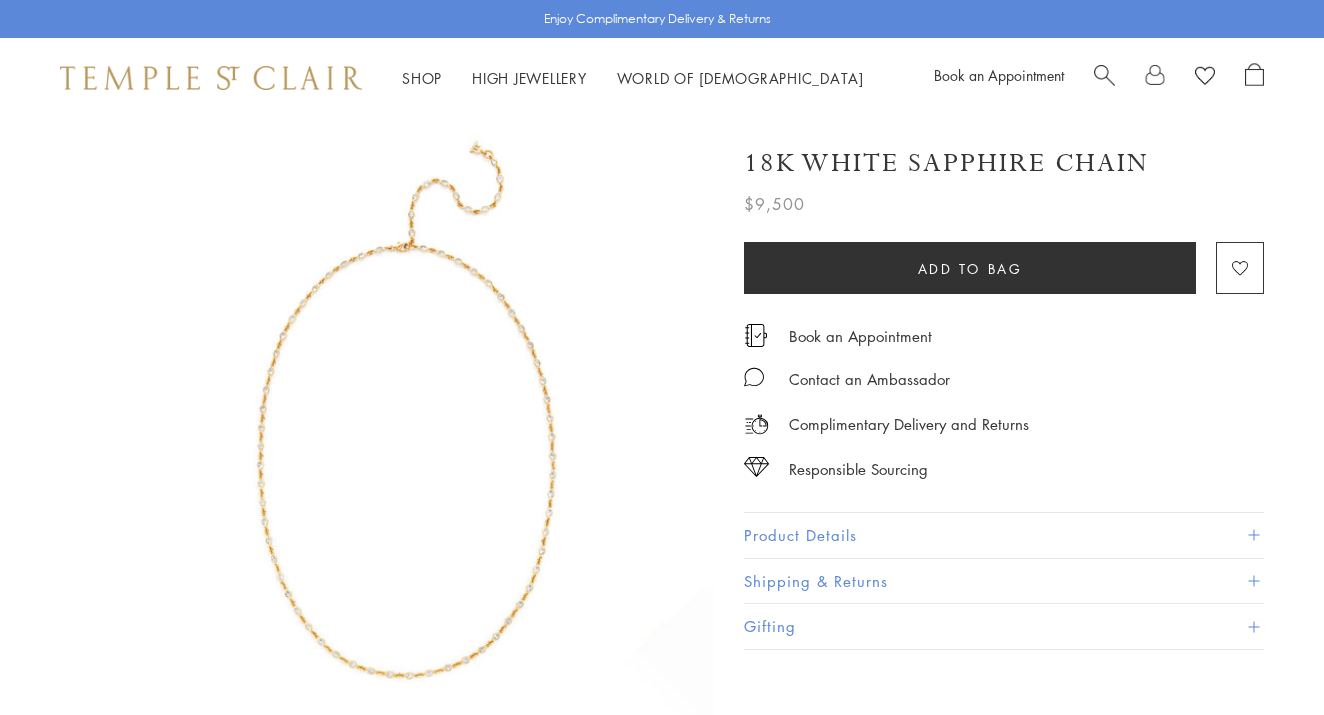 scroll, scrollTop: 0, scrollLeft: 0, axis: both 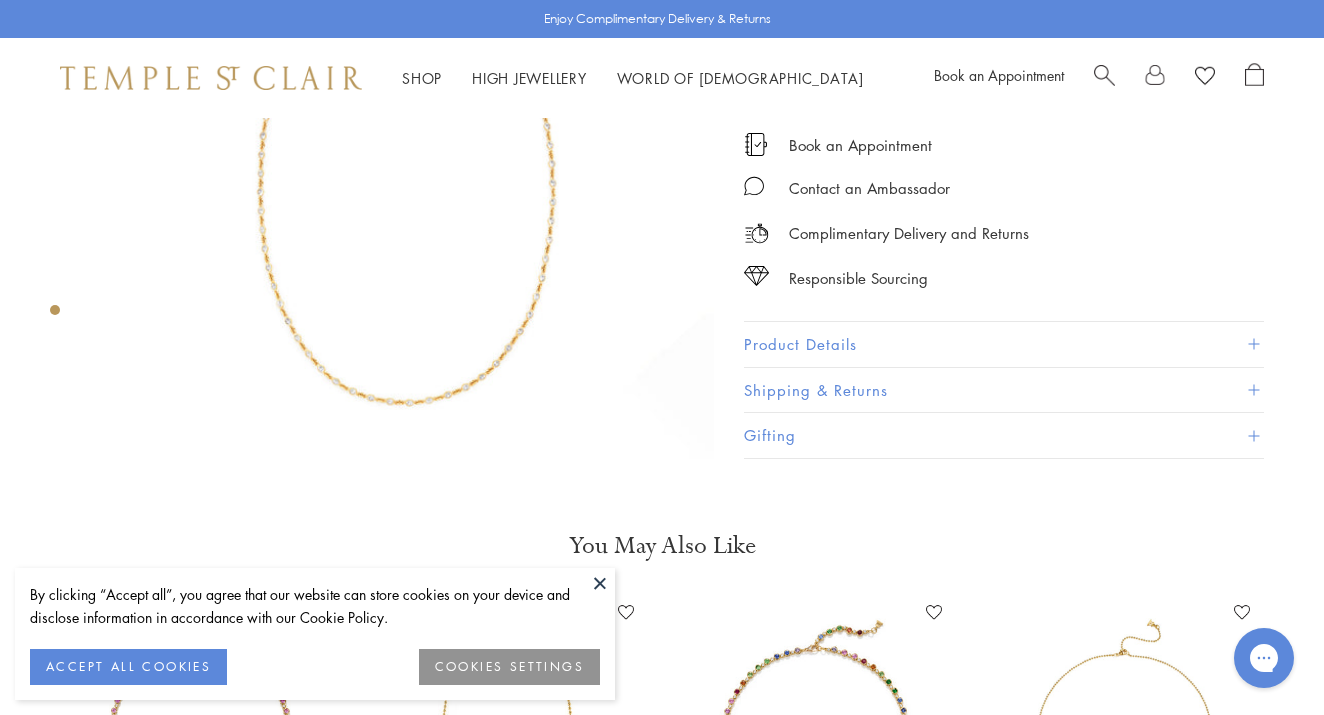 click on "Product Details" at bounding box center (1004, 344) 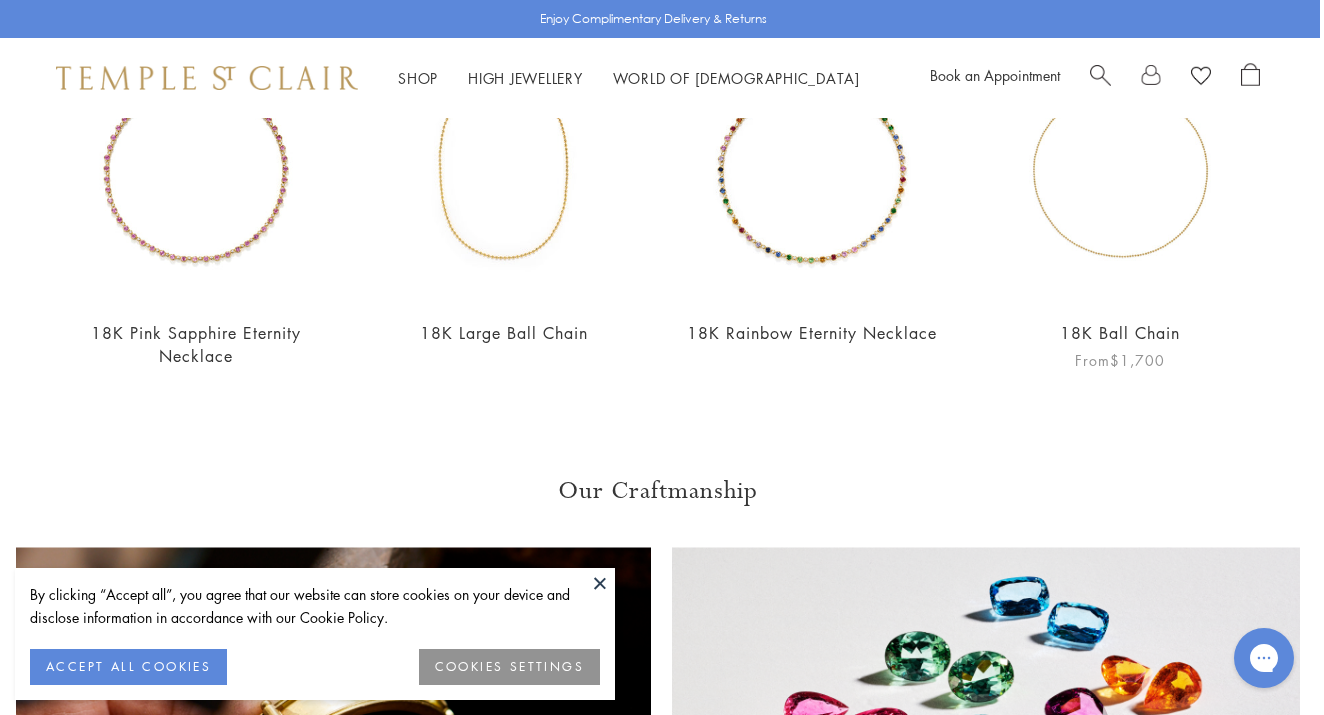 scroll, scrollTop: 1116, scrollLeft: 4, axis: both 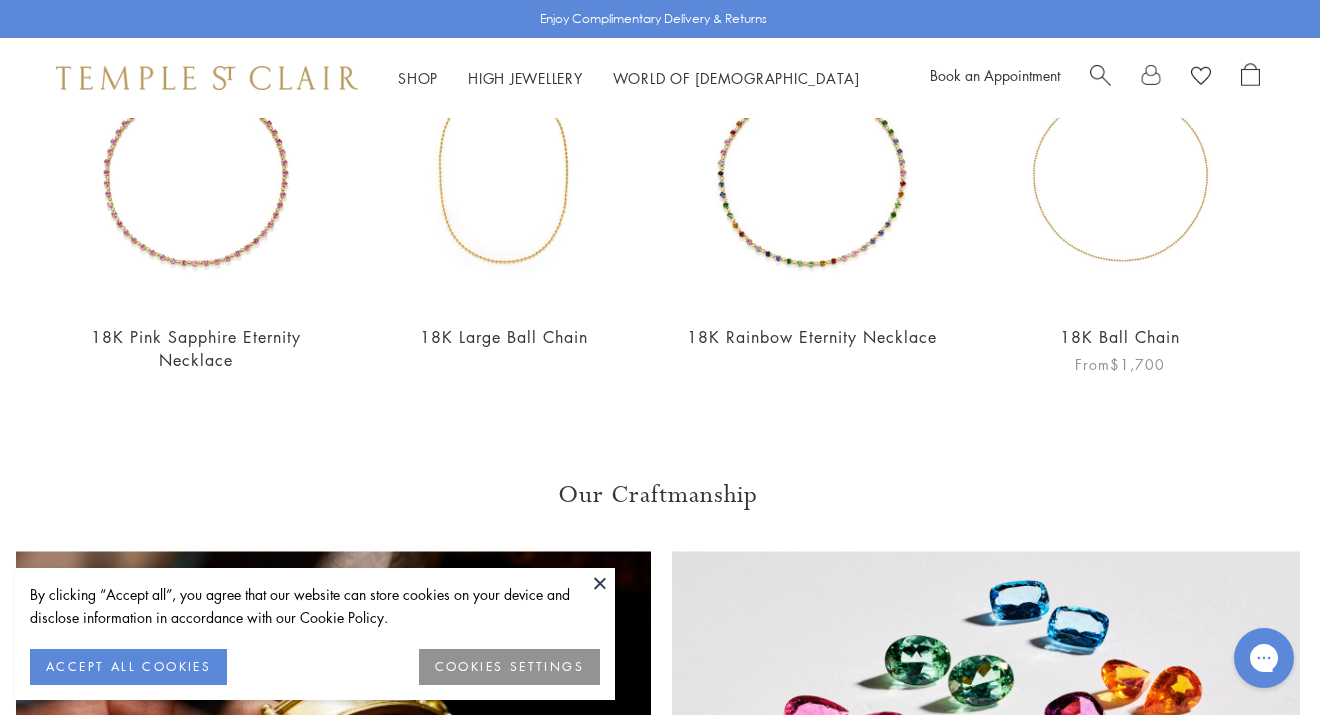 click at bounding box center [1120, 172] 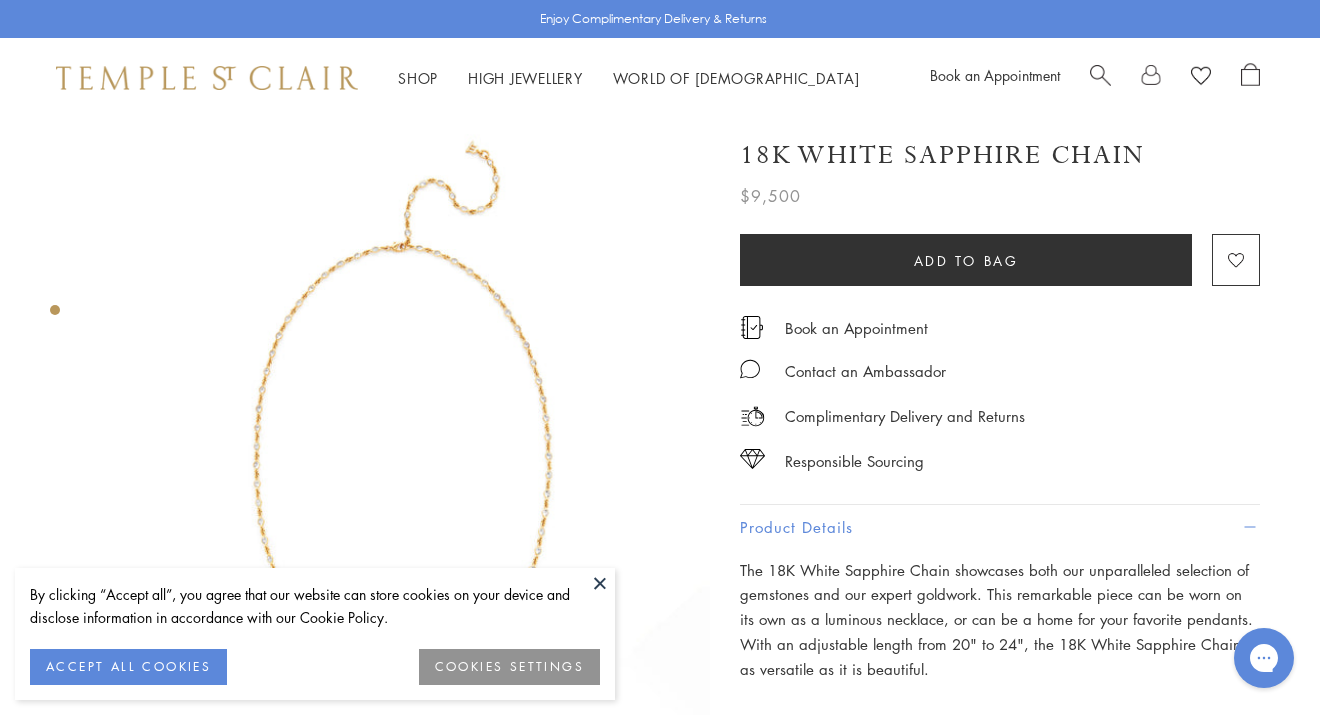 scroll, scrollTop: 0, scrollLeft: 4, axis: horizontal 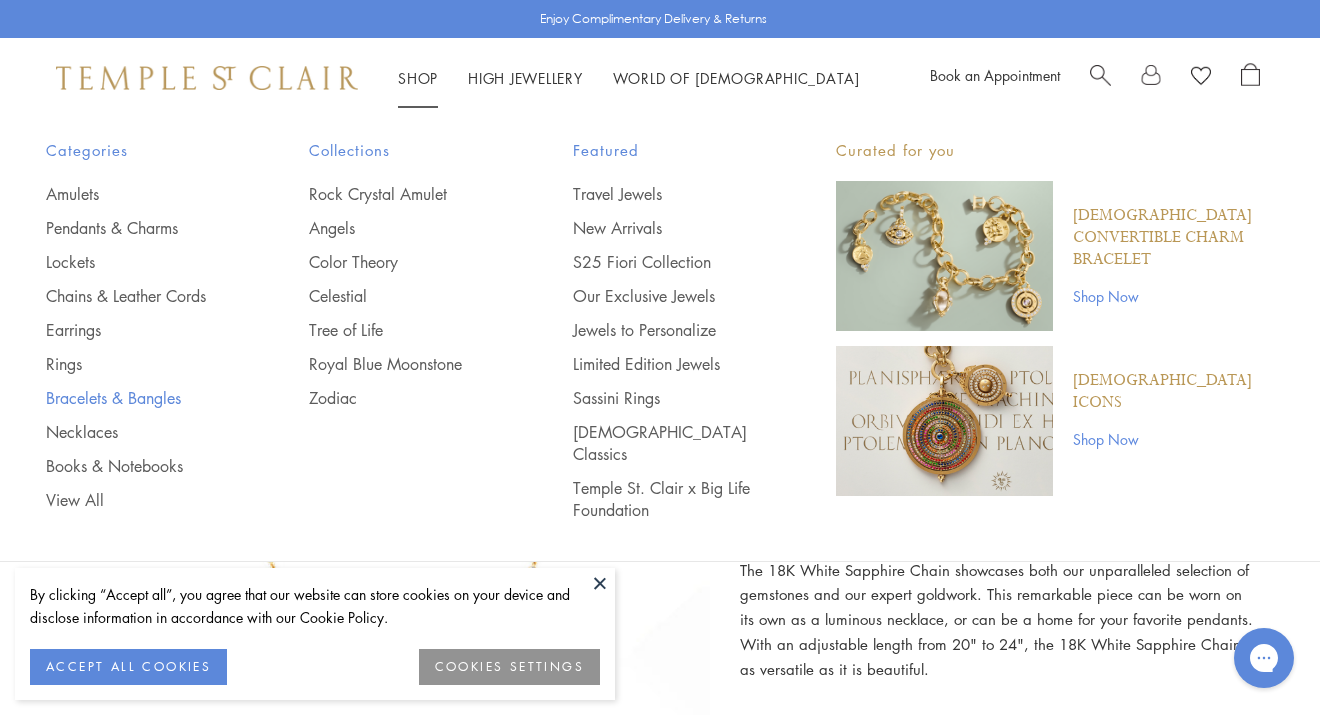 click on "Bracelets & Bangles" at bounding box center (137, 398) 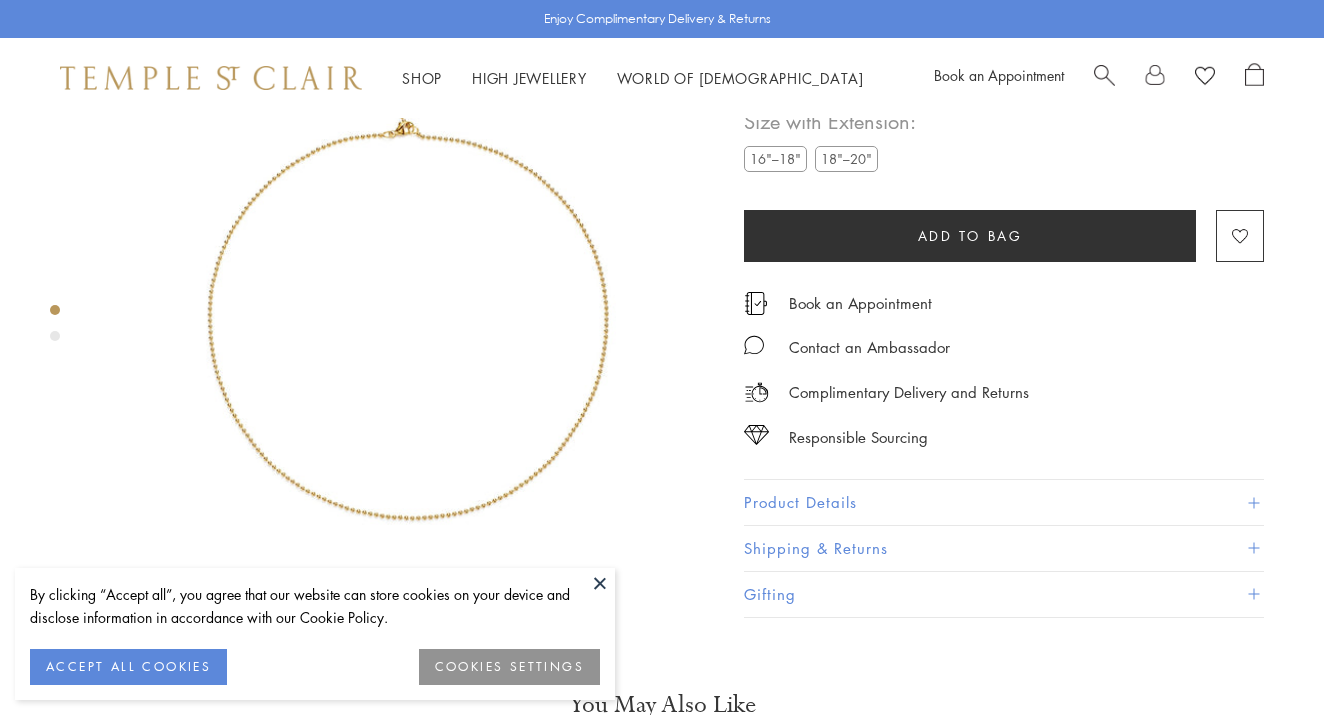 scroll, scrollTop: 118, scrollLeft: 0, axis: vertical 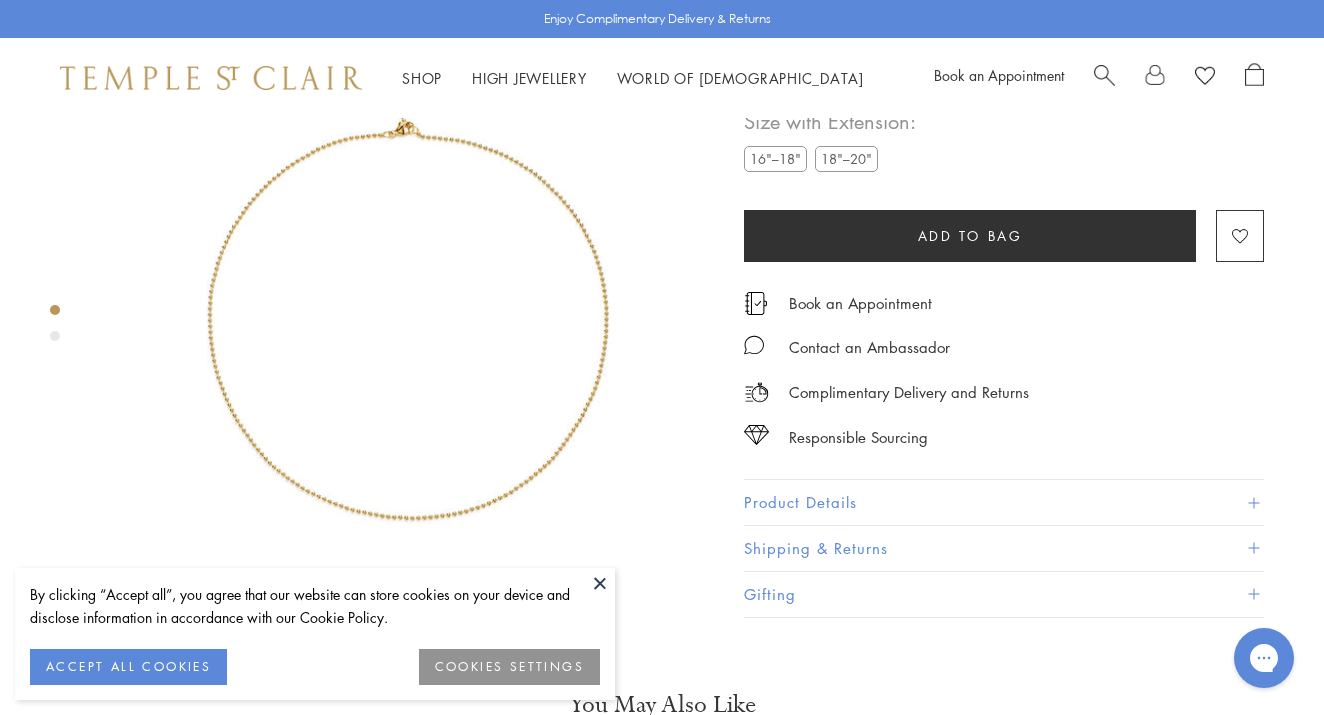 click on "18"–20"" at bounding box center (846, 159) 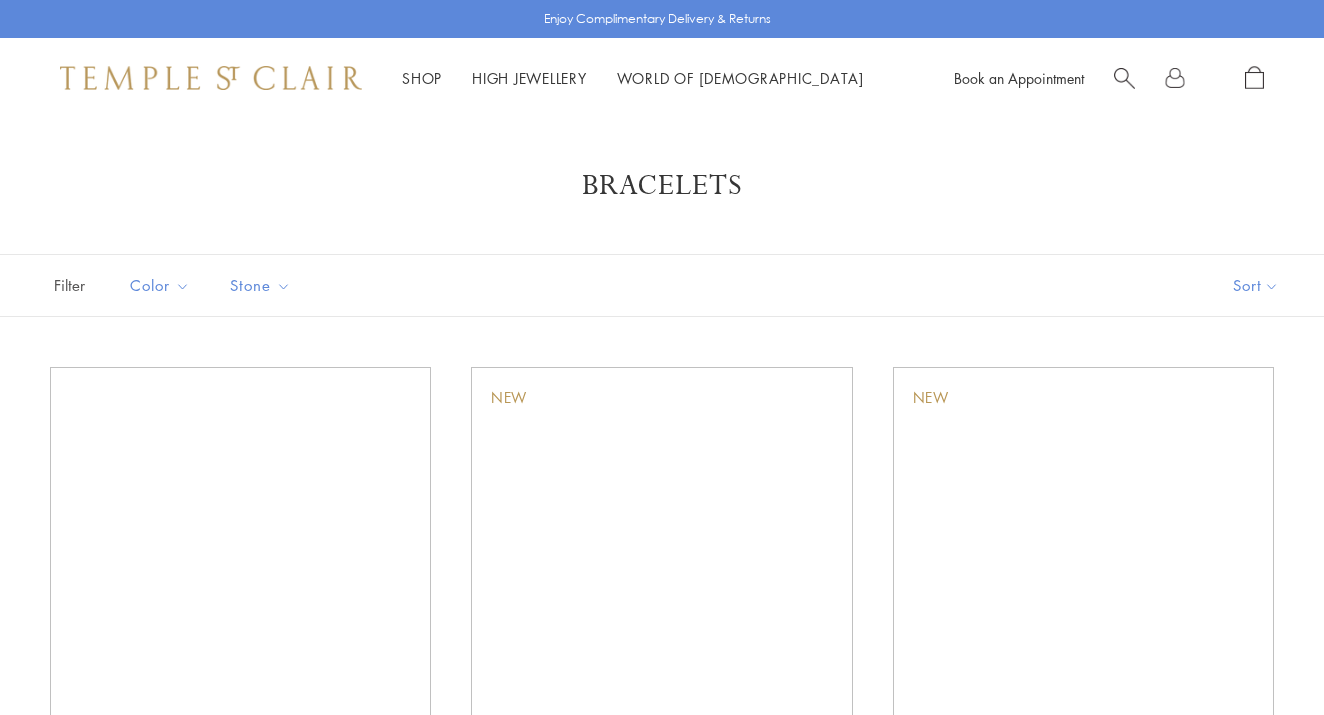 scroll, scrollTop: 0, scrollLeft: 0, axis: both 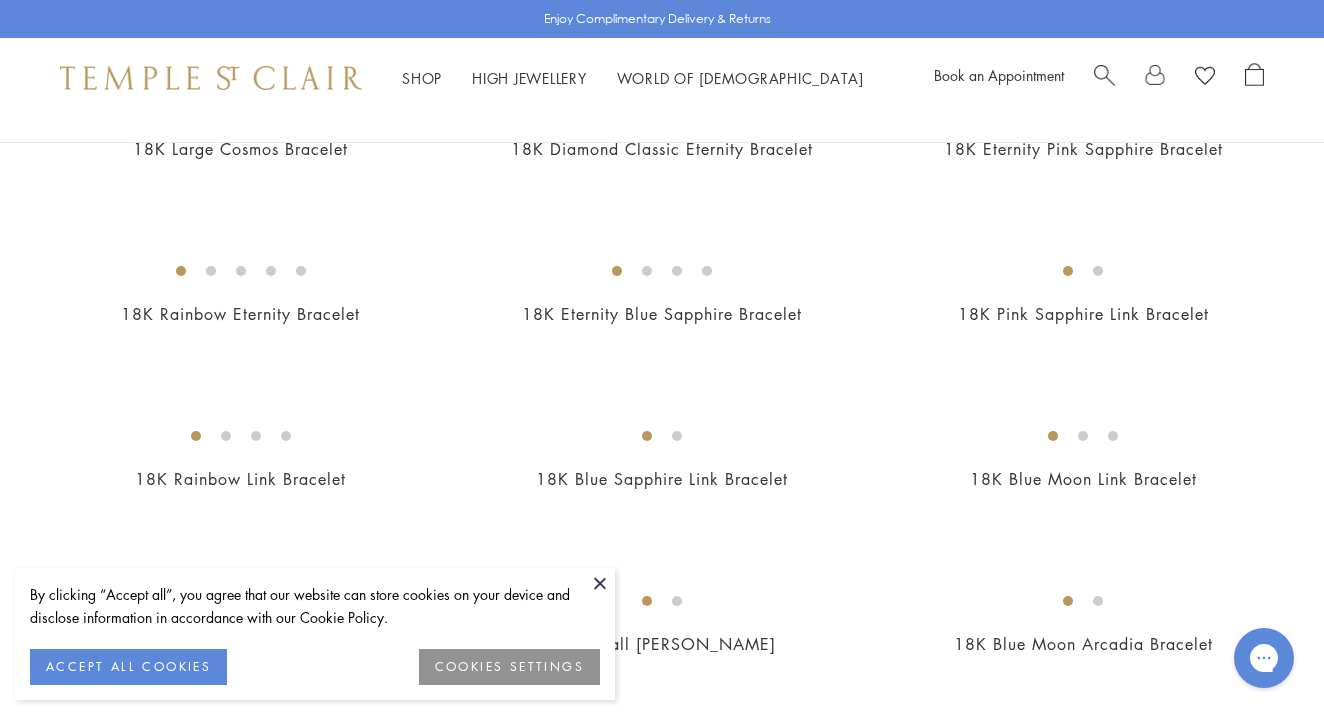 click at bounding box center (0, 0) 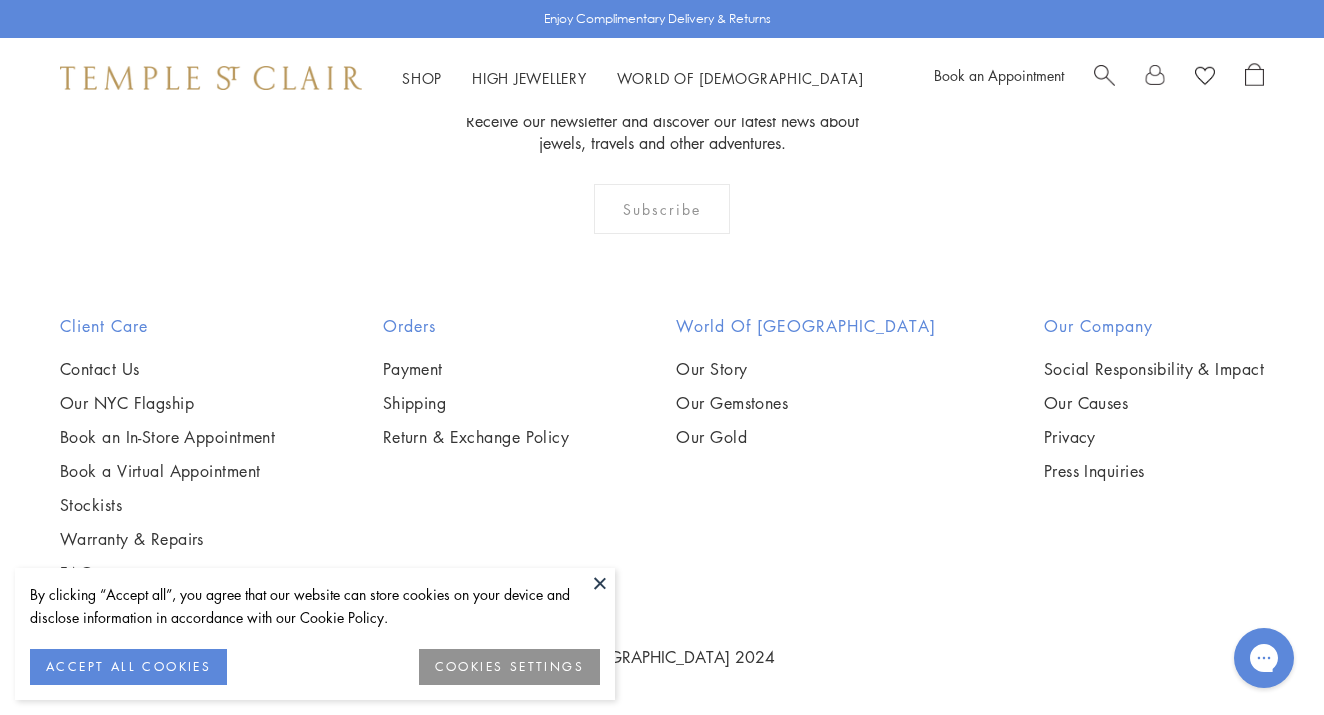 scroll, scrollTop: 3499, scrollLeft: 0, axis: vertical 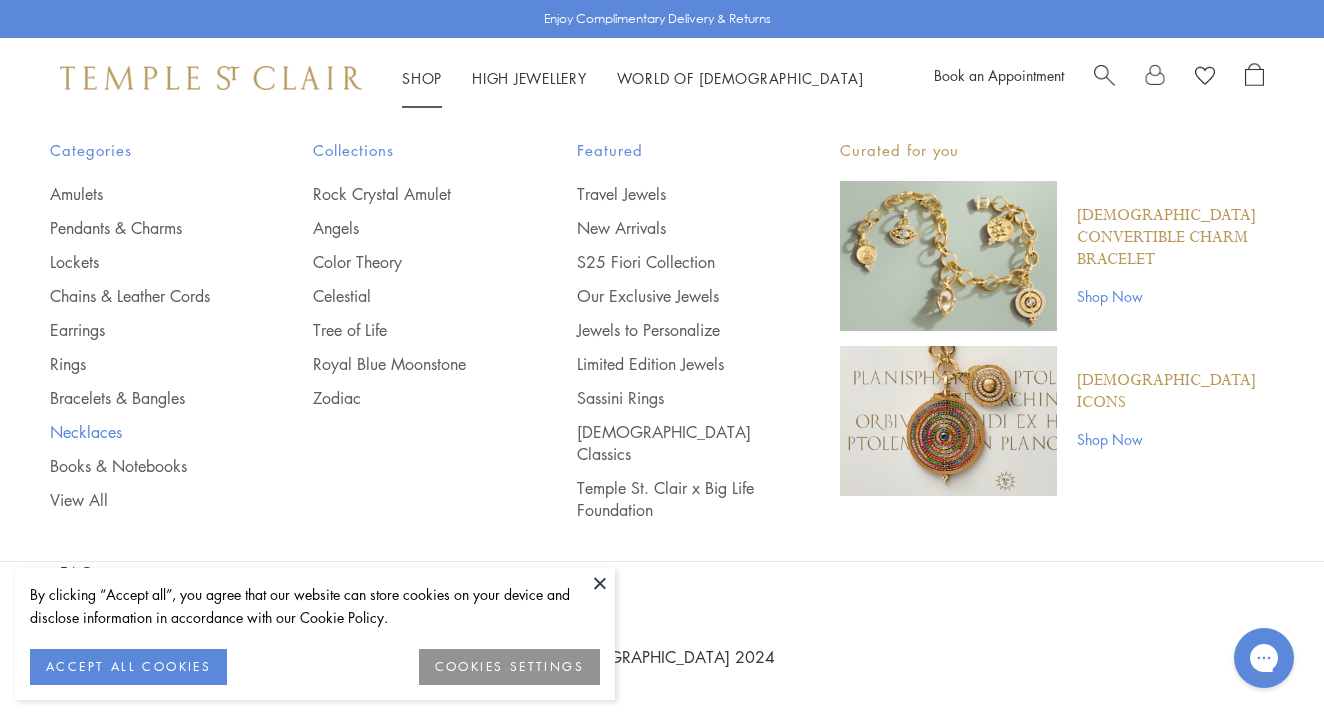 click on "Necklaces" at bounding box center (141, 432) 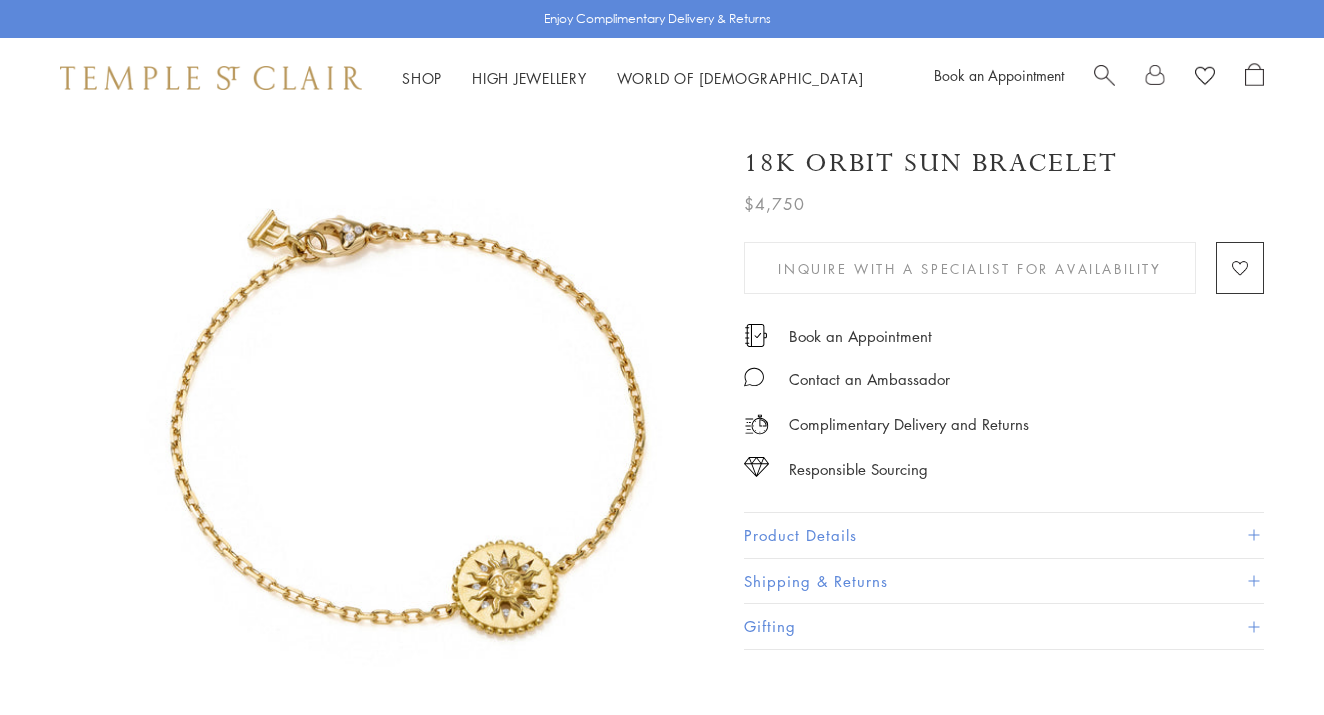 scroll, scrollTop: 0, scrollLeft: 0, axis: both 